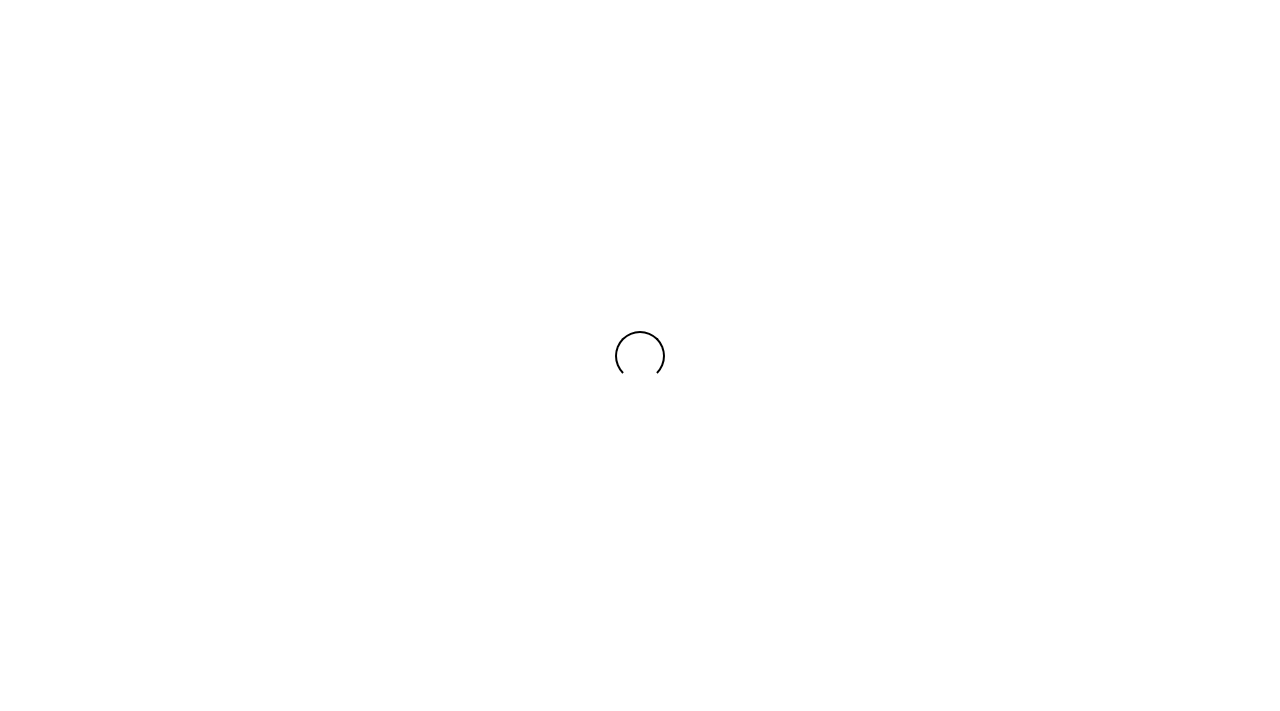 scroll, scrollTop: 0, scrollLeft: 0, axis: both 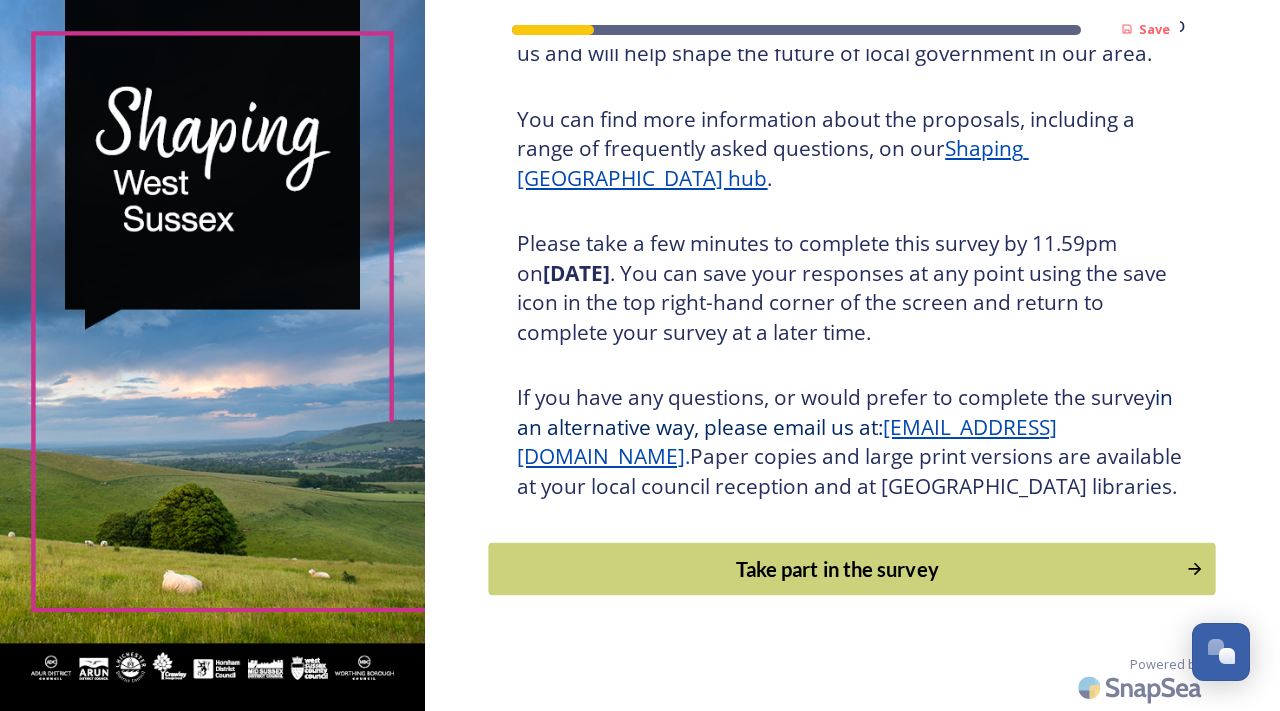 click on "Take part in the survey" at bounding box center [838, 569] 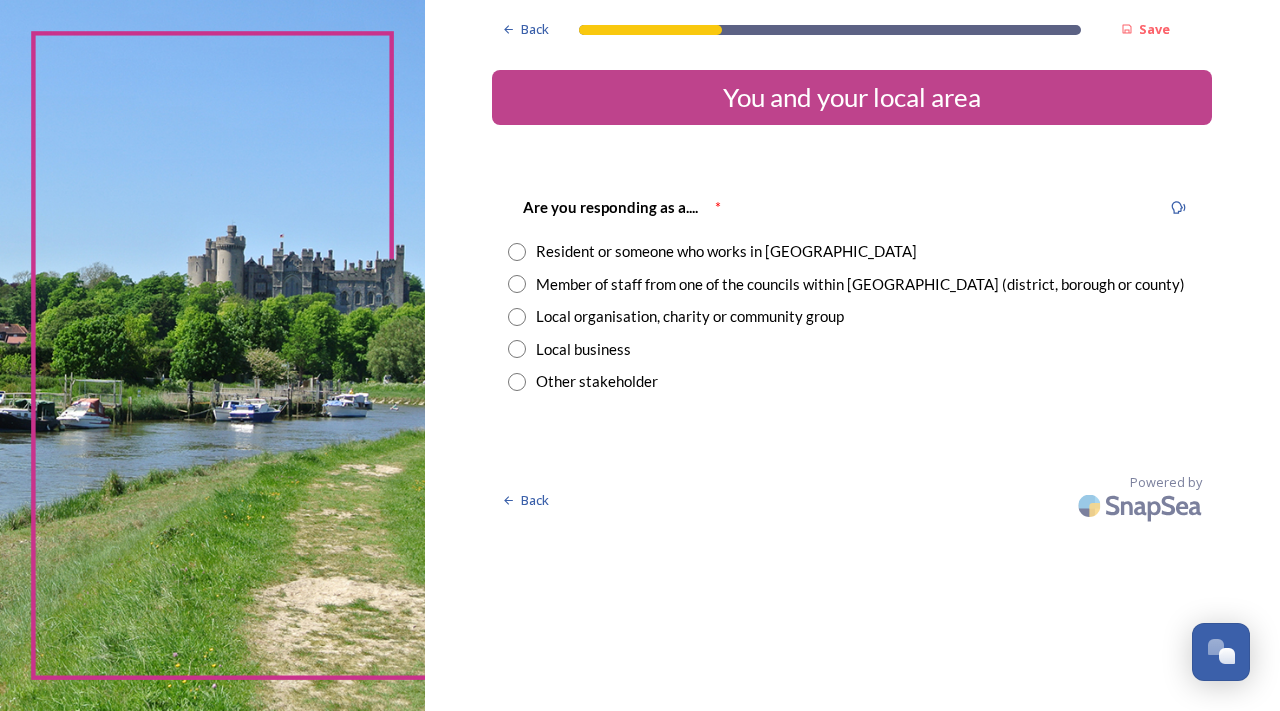 click at bounding box center (517, 252) 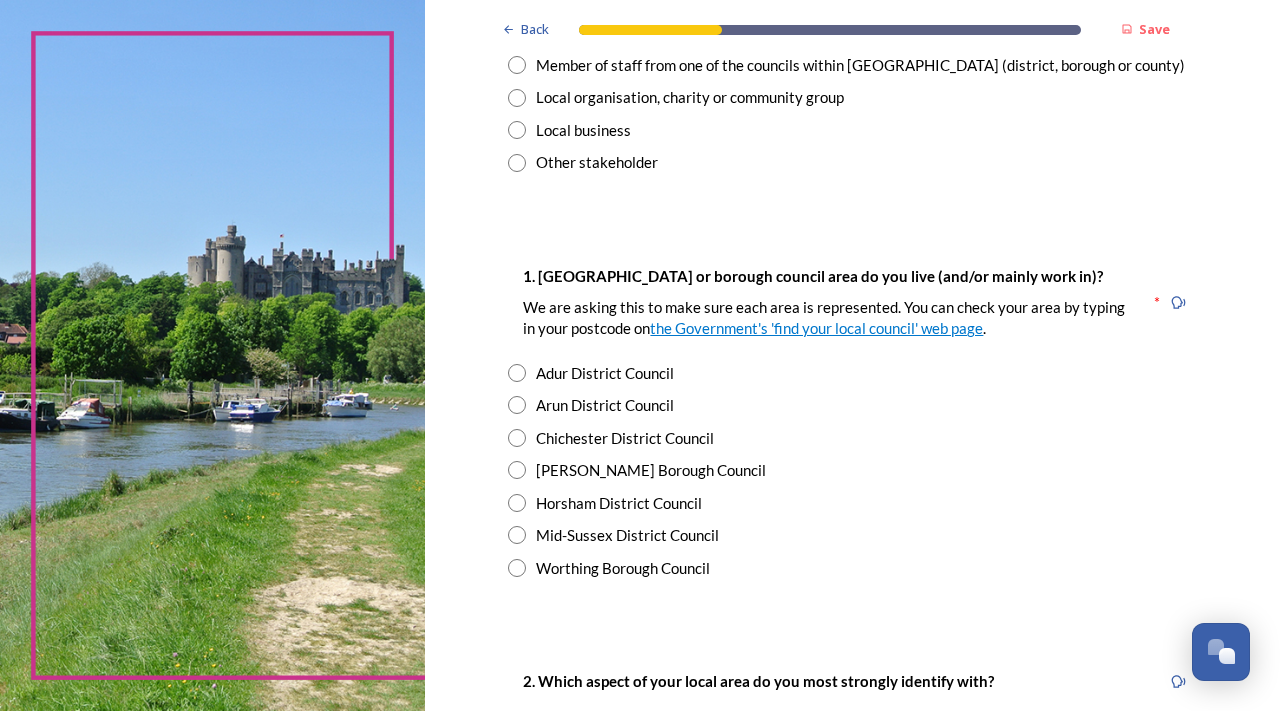 scroll, scrollTop: 200, scrollLeft: 0, axis: vertical 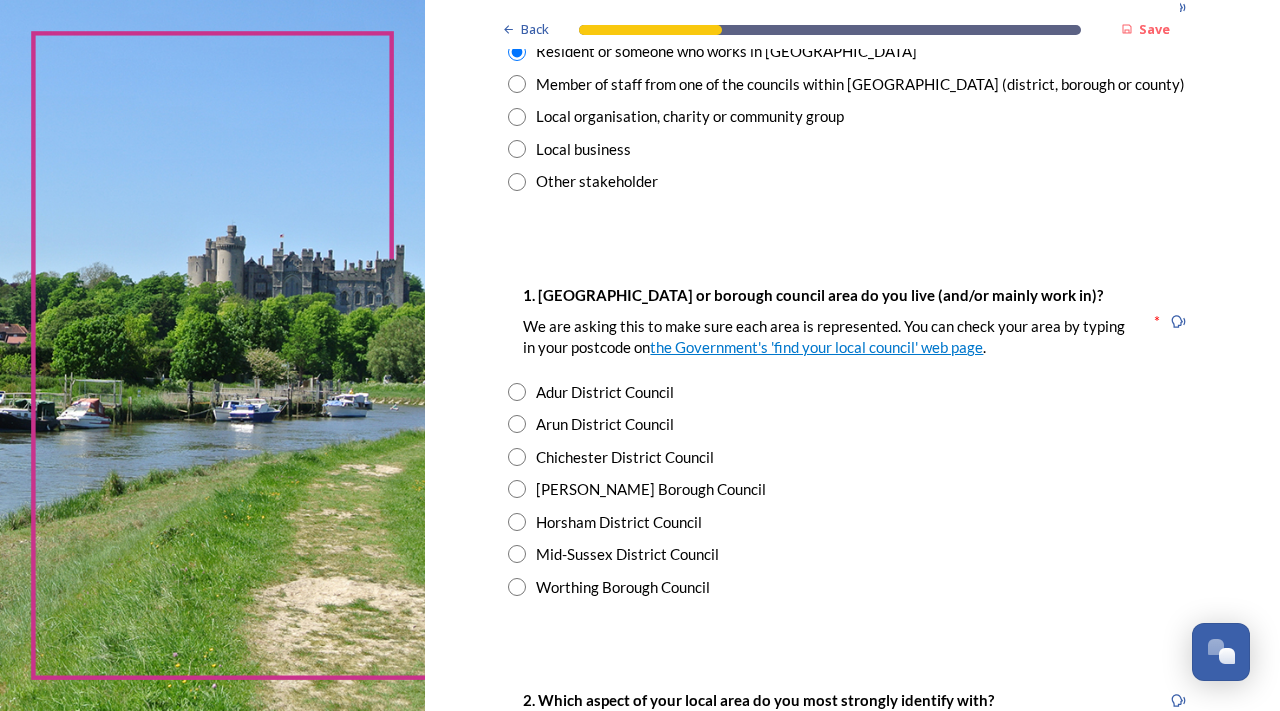 click at bounding box center (517, 424) 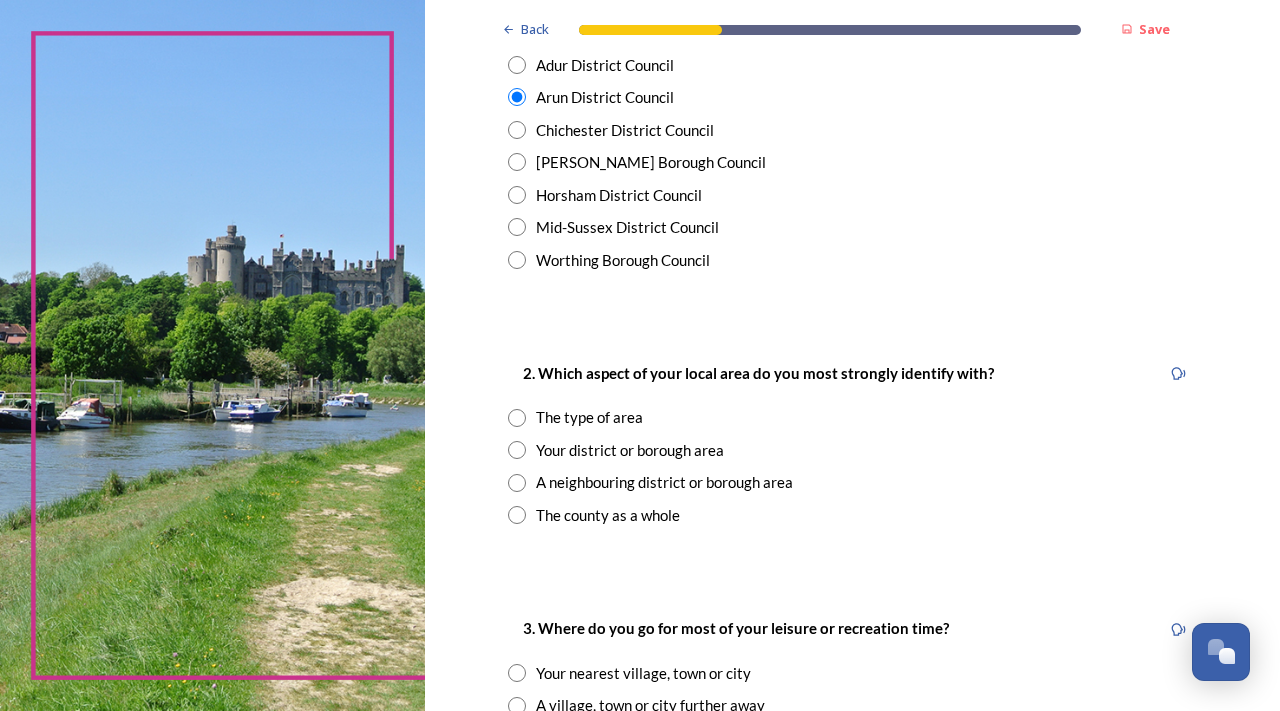 scroll, scrollTop: 600, scrollLeft: 0, axis: vertical 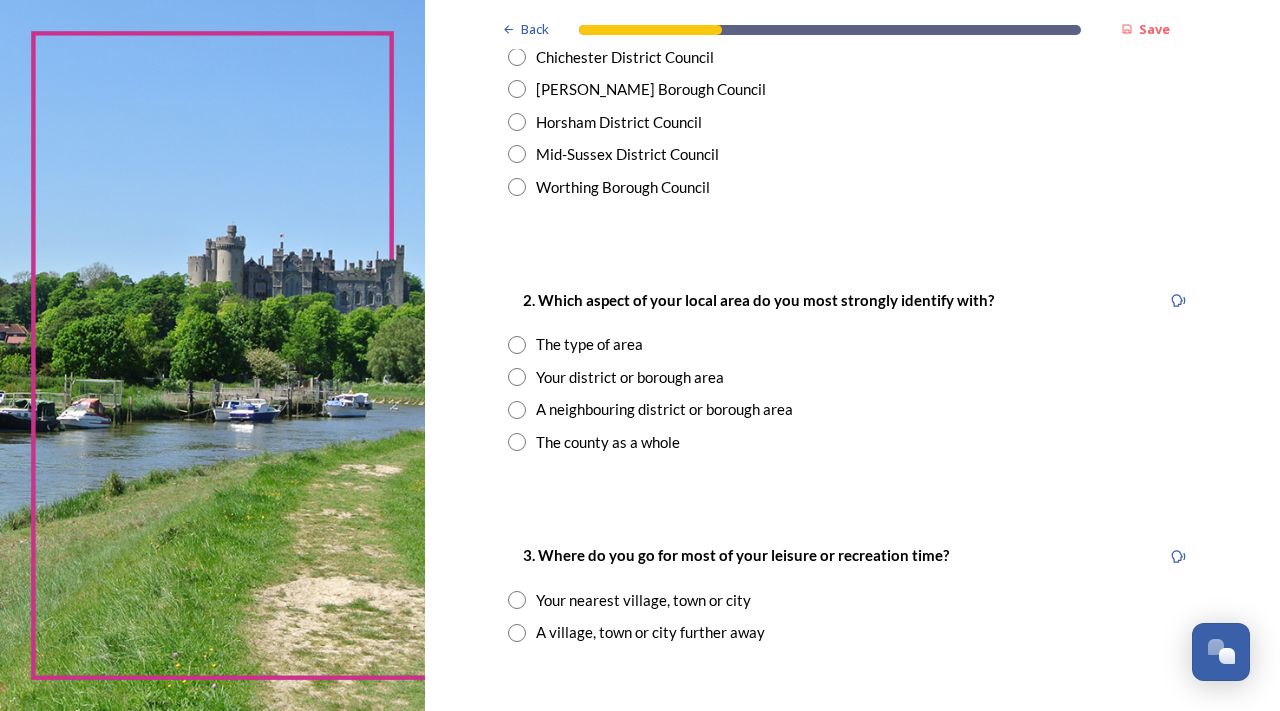 click at bounding box center (517, 345) 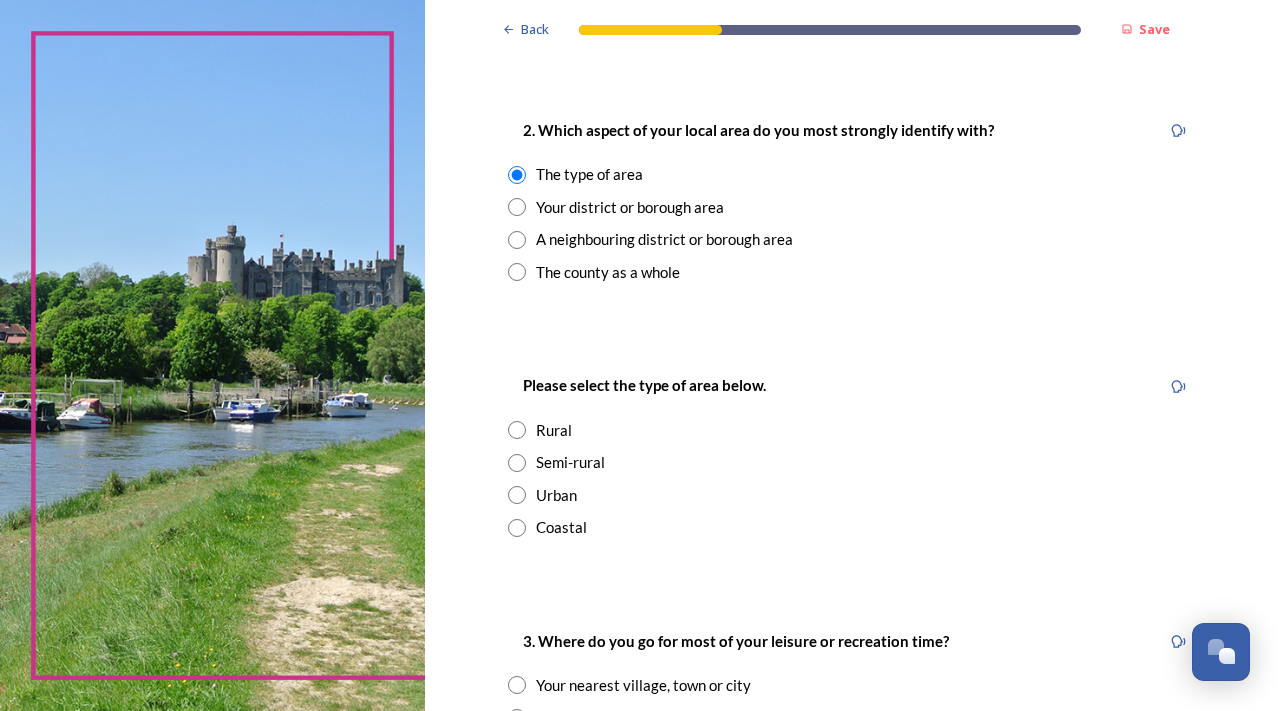 scroll, scrollTop: 800, scrollLeft: 0, axis: vertical 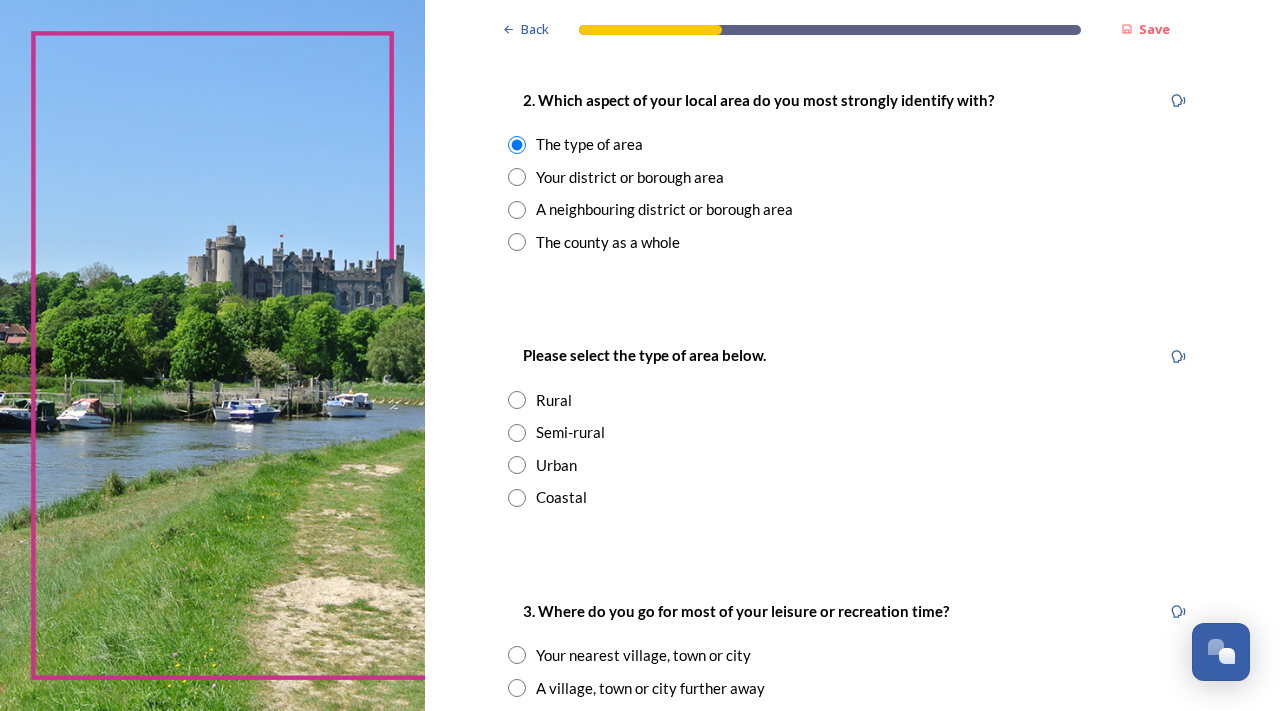 click at bounding box center (517, 498) 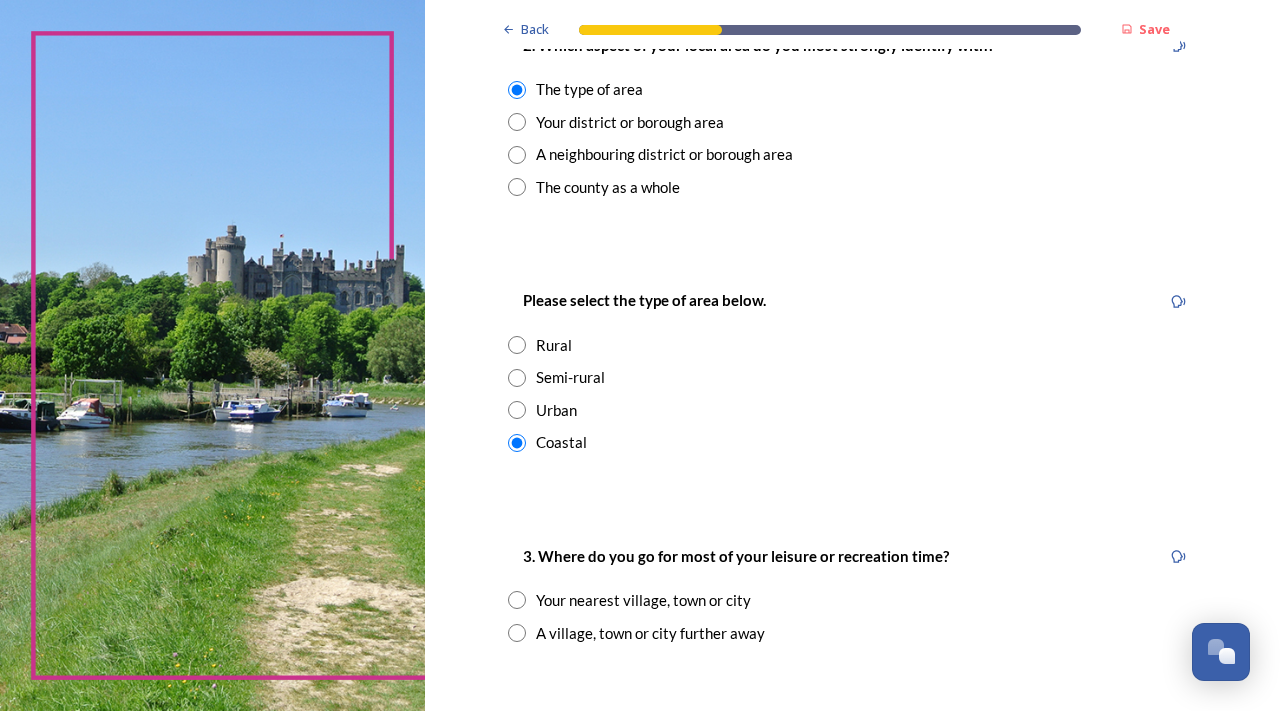 scroll, scrollTop: 1000, scrollLeft: 0, axis: vertical 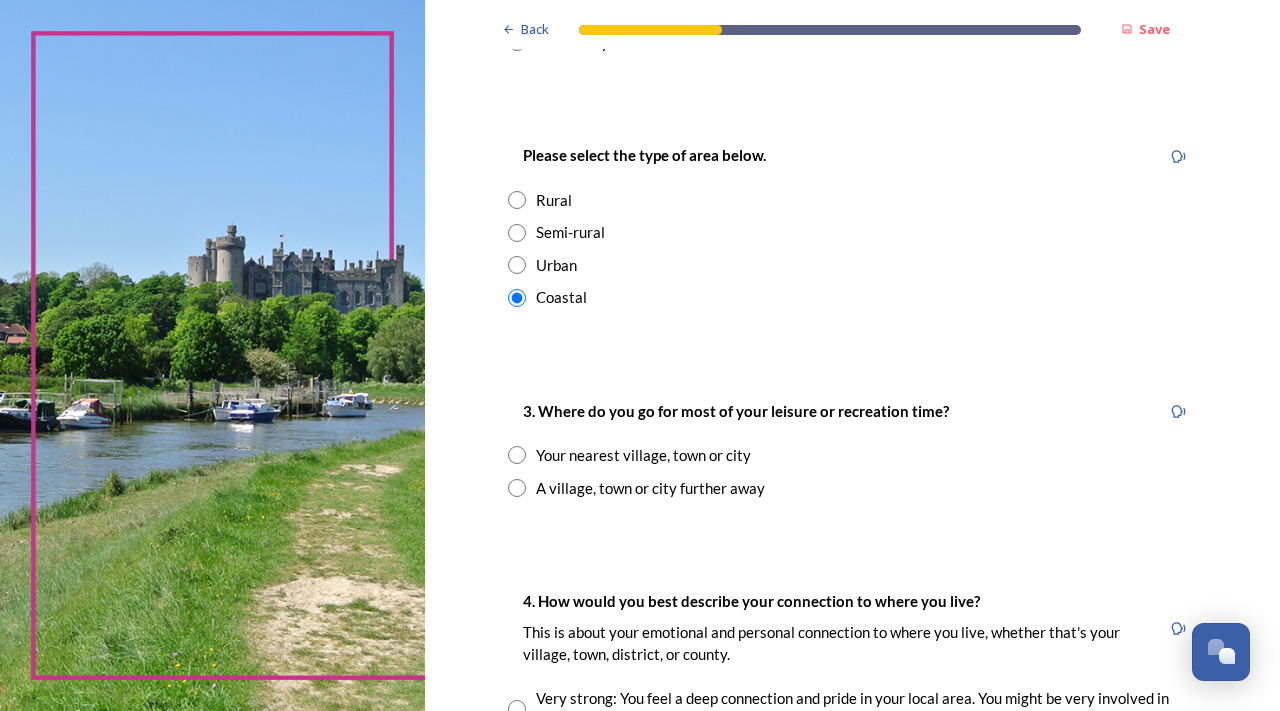 click at bounding box center (517, 455) 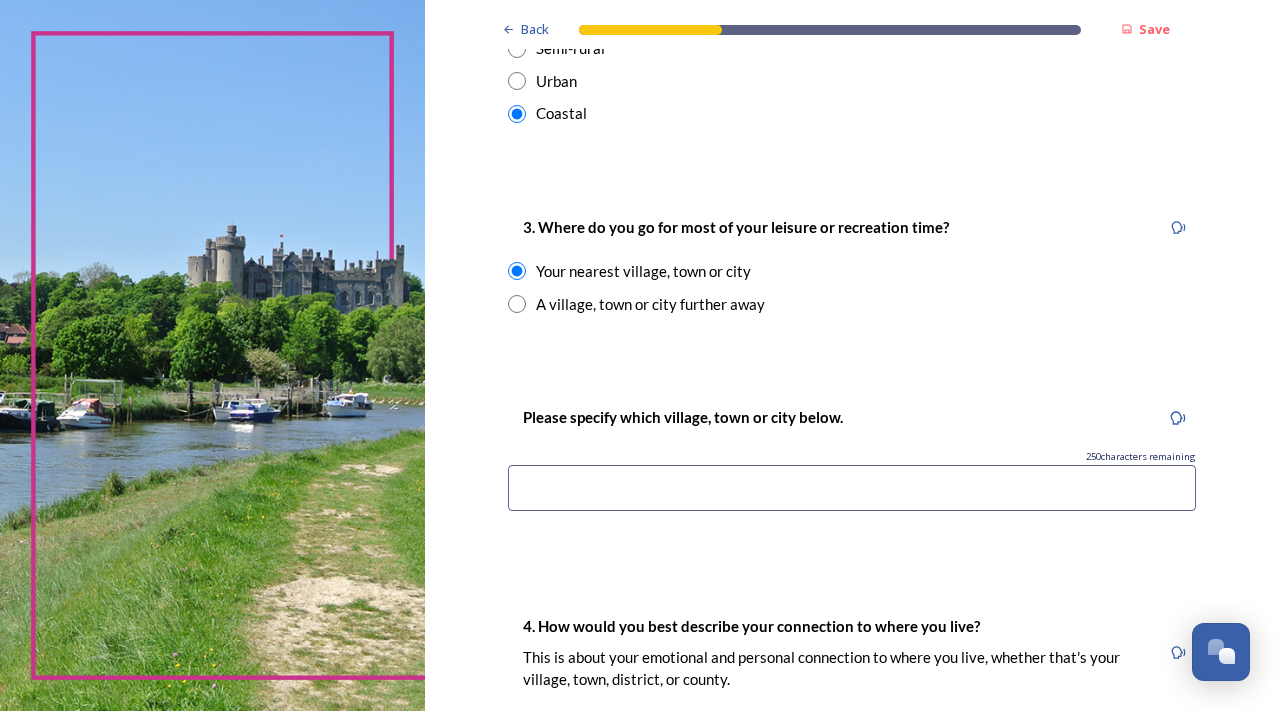 scroll, scrollTop: 1200, scrollLeft: 0, axis: vertical 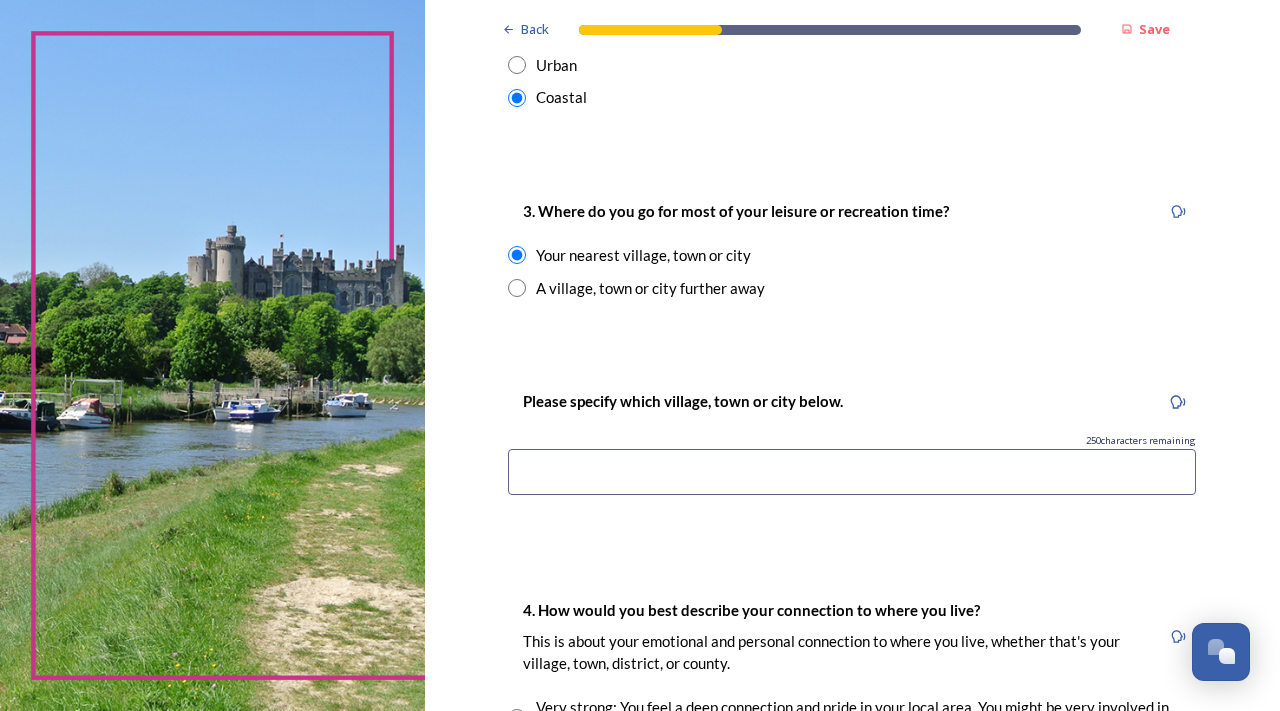 click at bounding box center [852, 472] 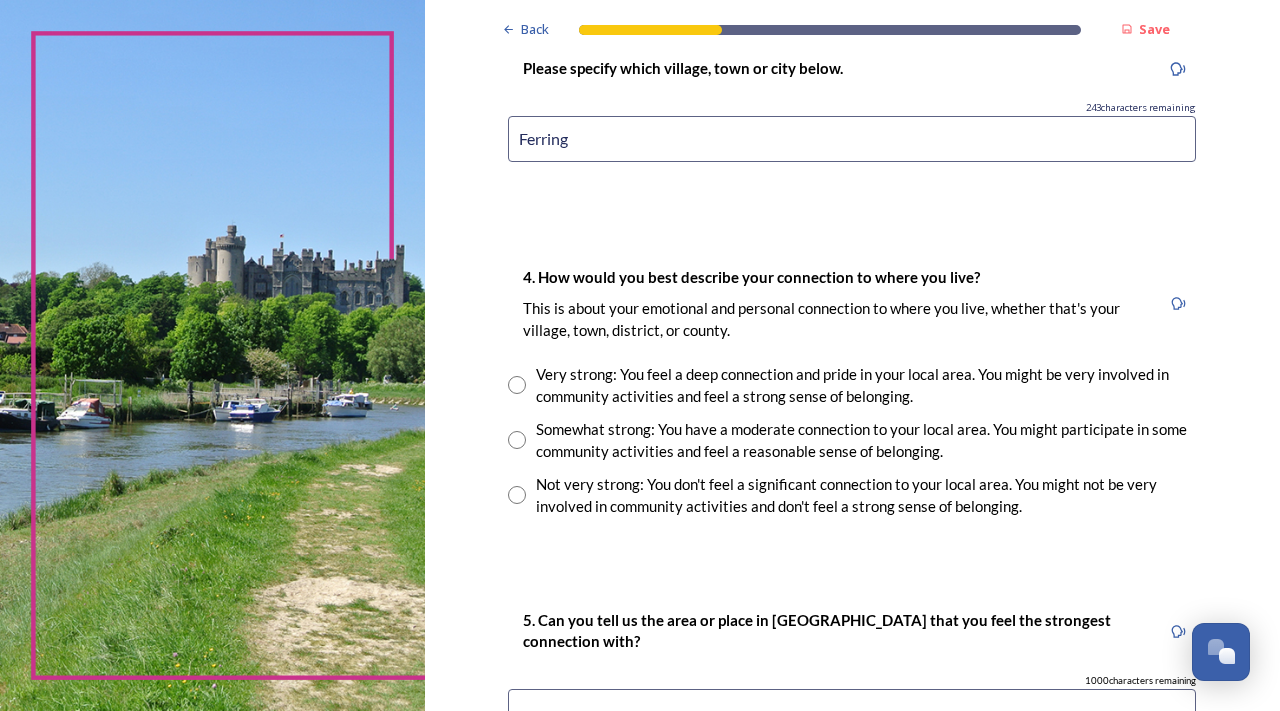 scroll, scrollTop: 1600, scrollLeft: 0, axis: vertical 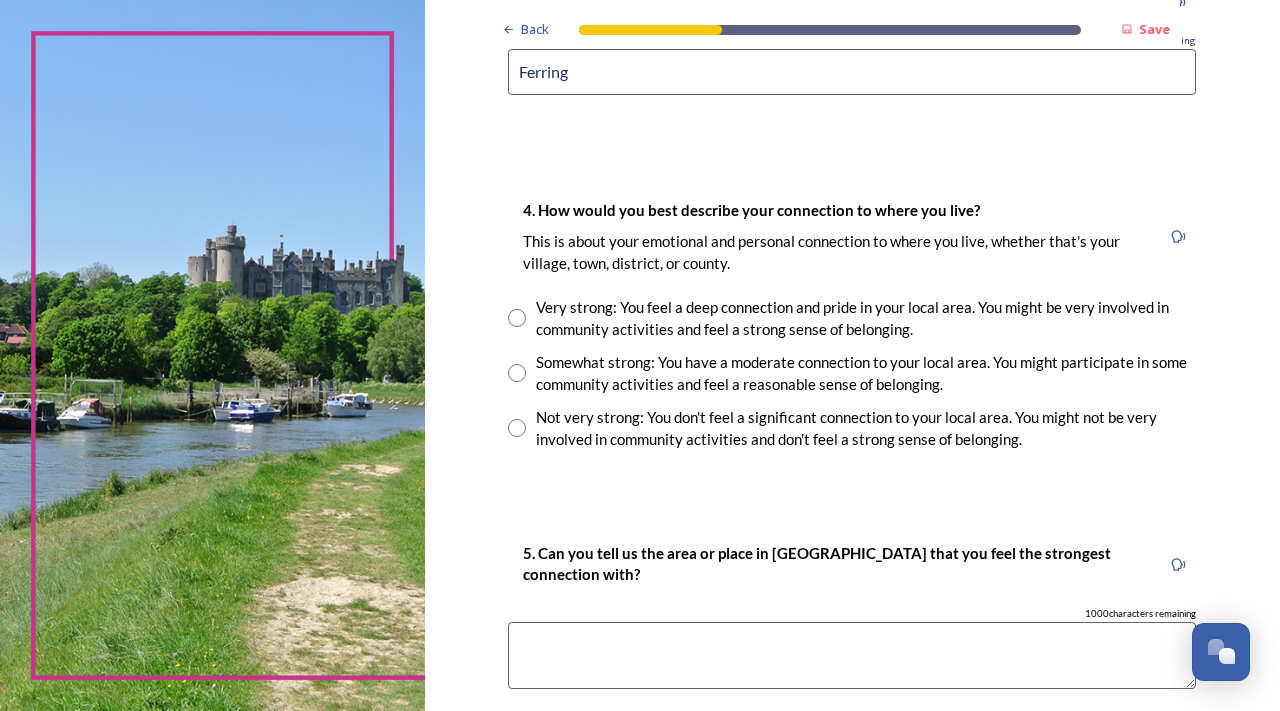 type on "Ferring" 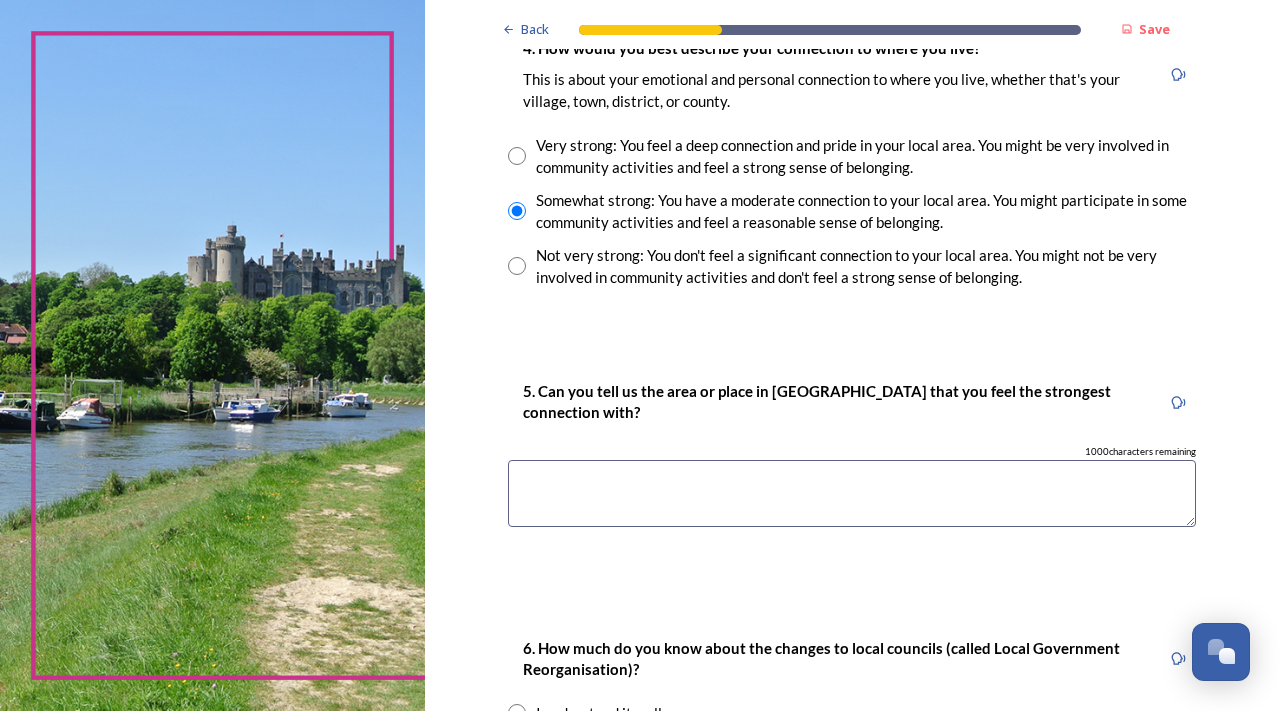 scroll, scrollTop: 1800, scrollLeft: 0, axis: vertical 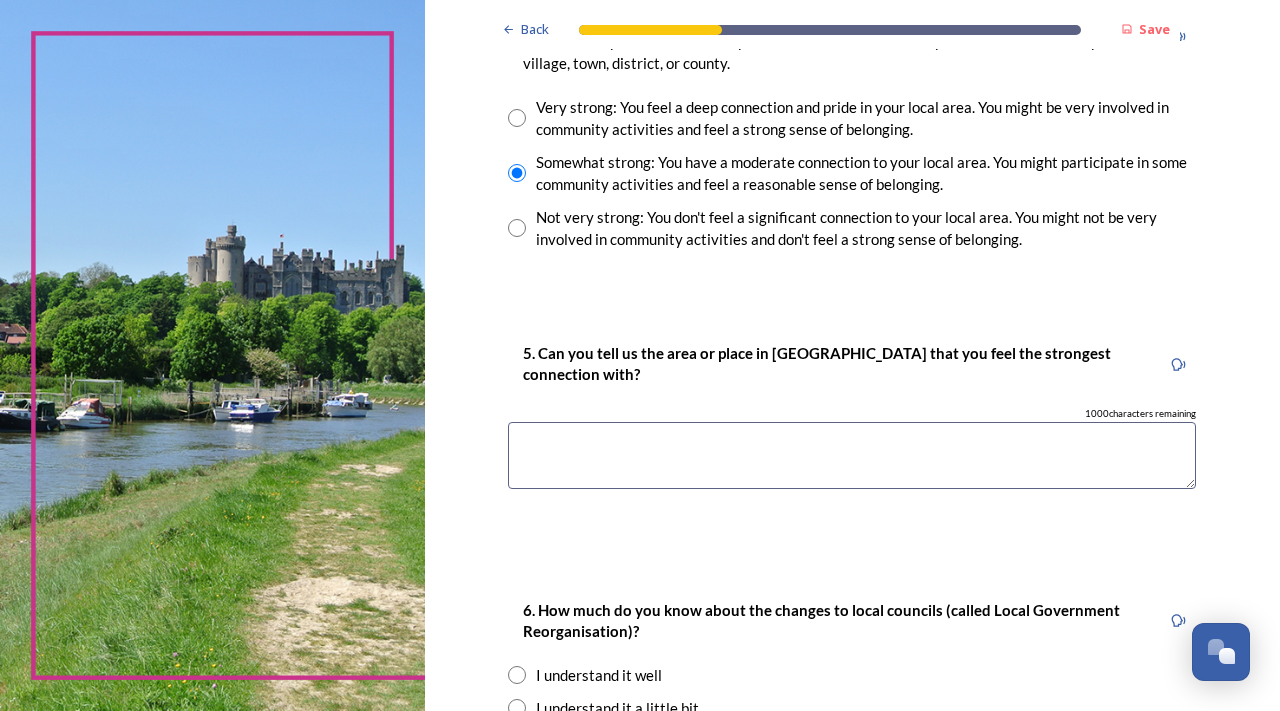 click at bounding box center [852, 455] 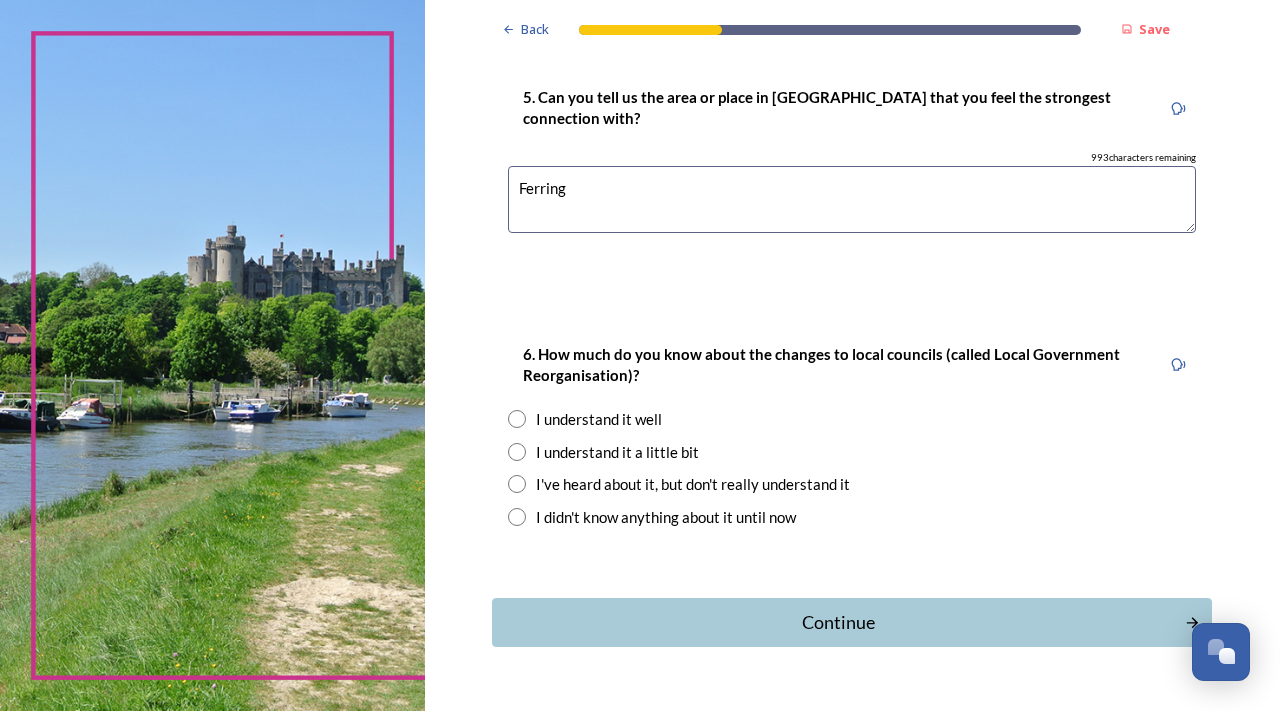 scroll, scrollTop: 2100, scrollLeft: 0, axis: vertical 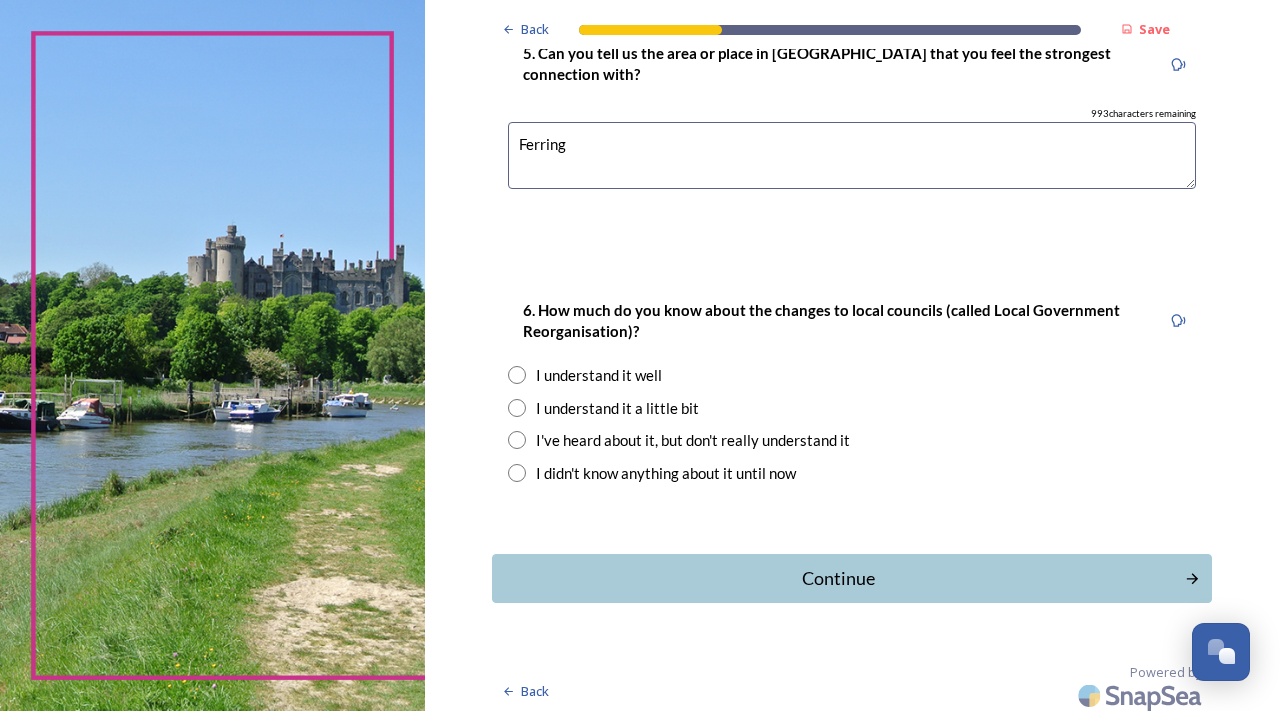 type on "Ferring" 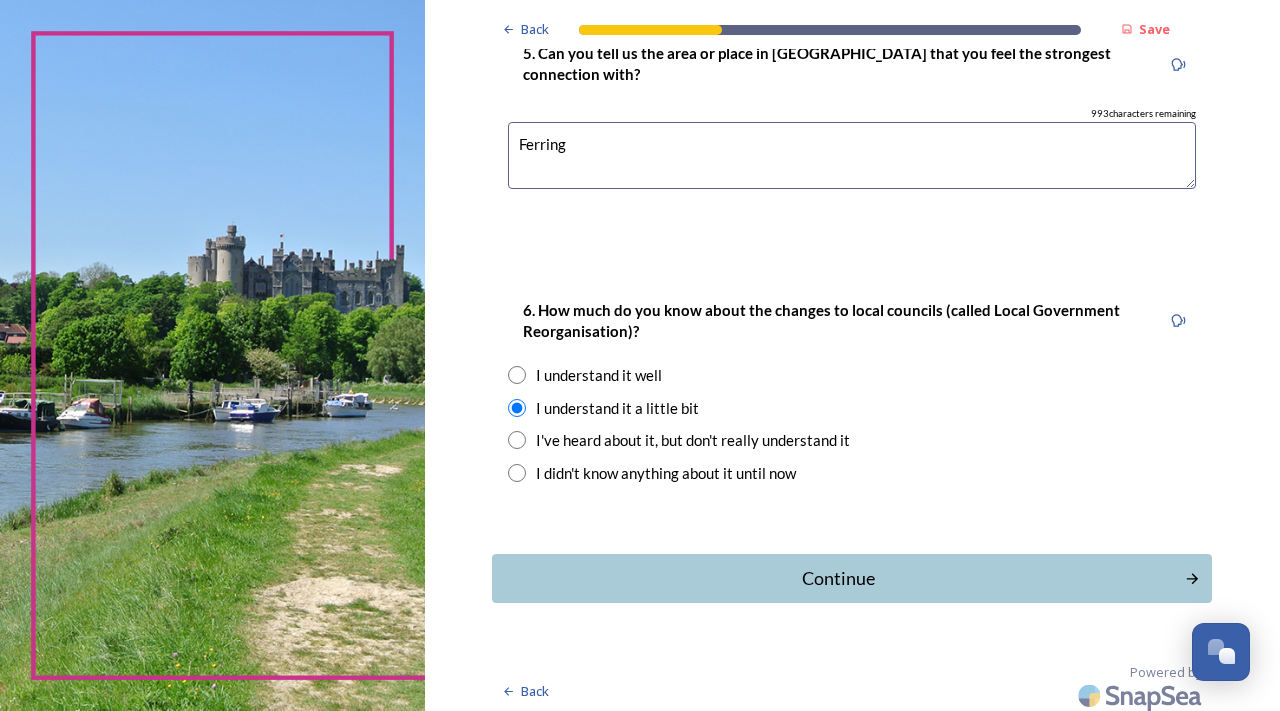 drag, startPoint x: 877, startPoint y: 585, endPoint x: 853, endPoint y: 579, distance: 24.738634 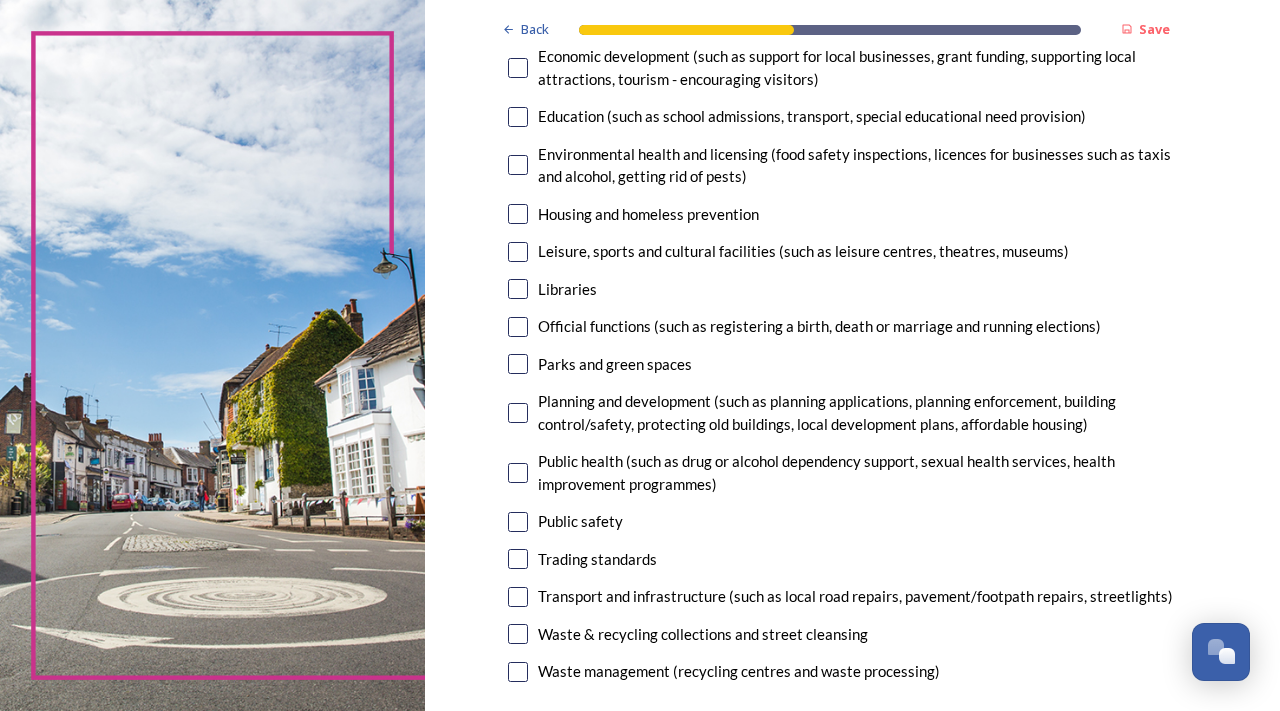 scroll, scrollTop: 200, scrollLeft: 0, axis: vertical 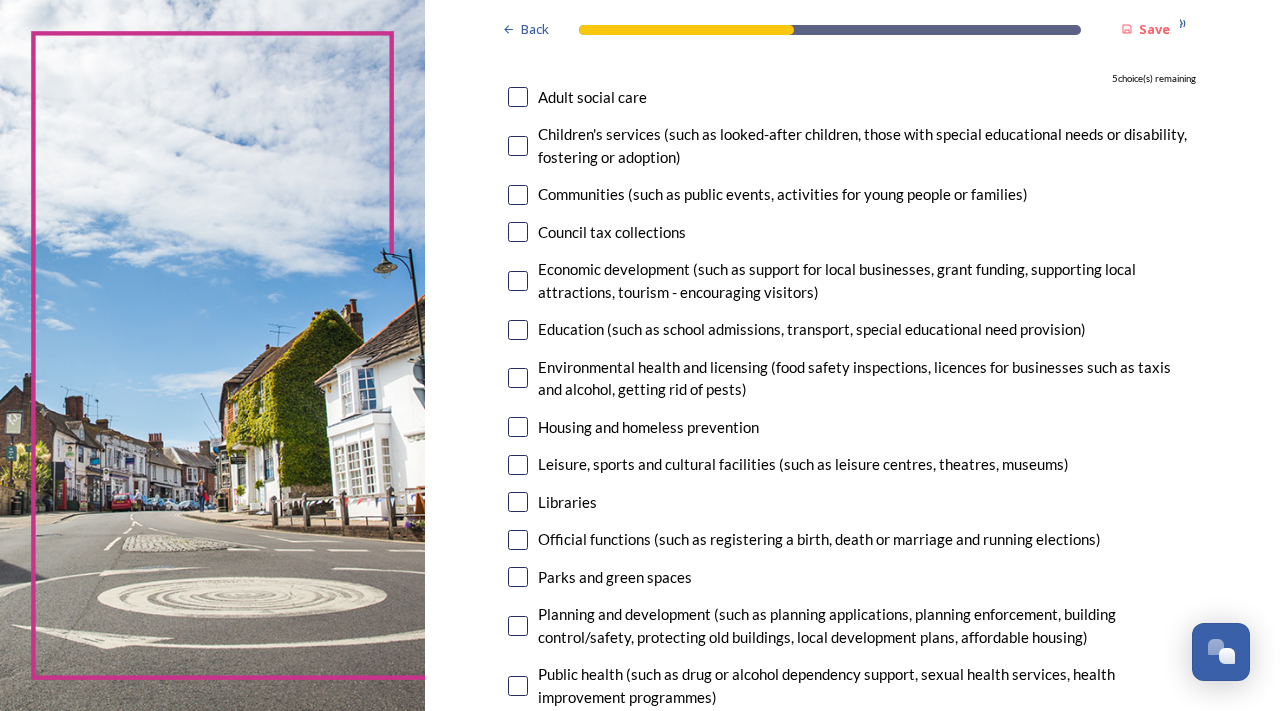 click at bounding box center [518, 232] 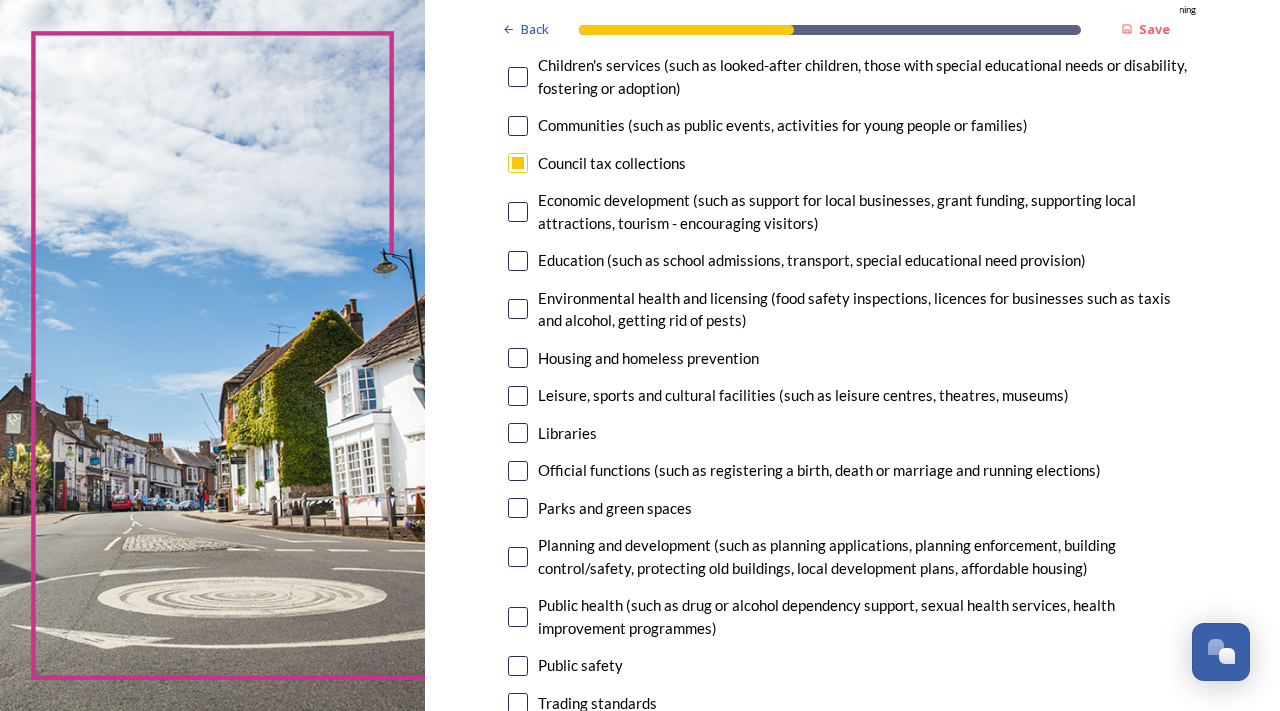 scroll, scrollTop: 300, scrollLeft: 0, axis: vertical 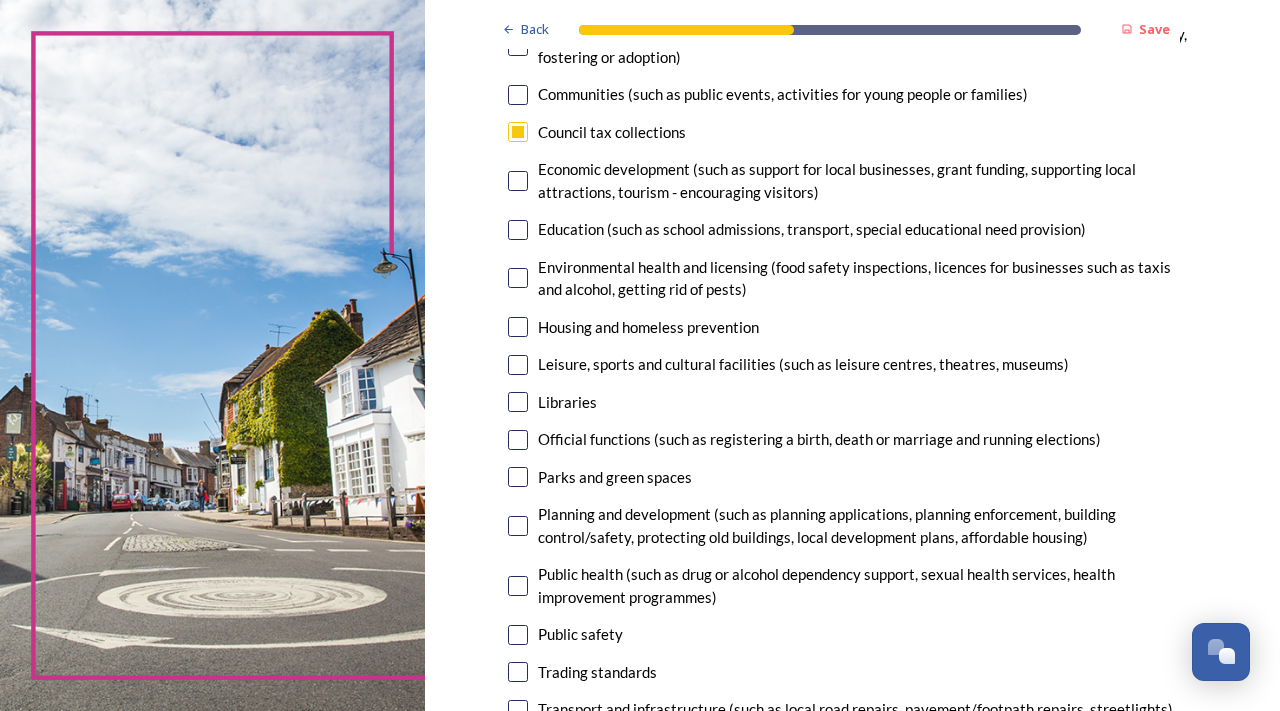 click at bounding box center (518, 402) 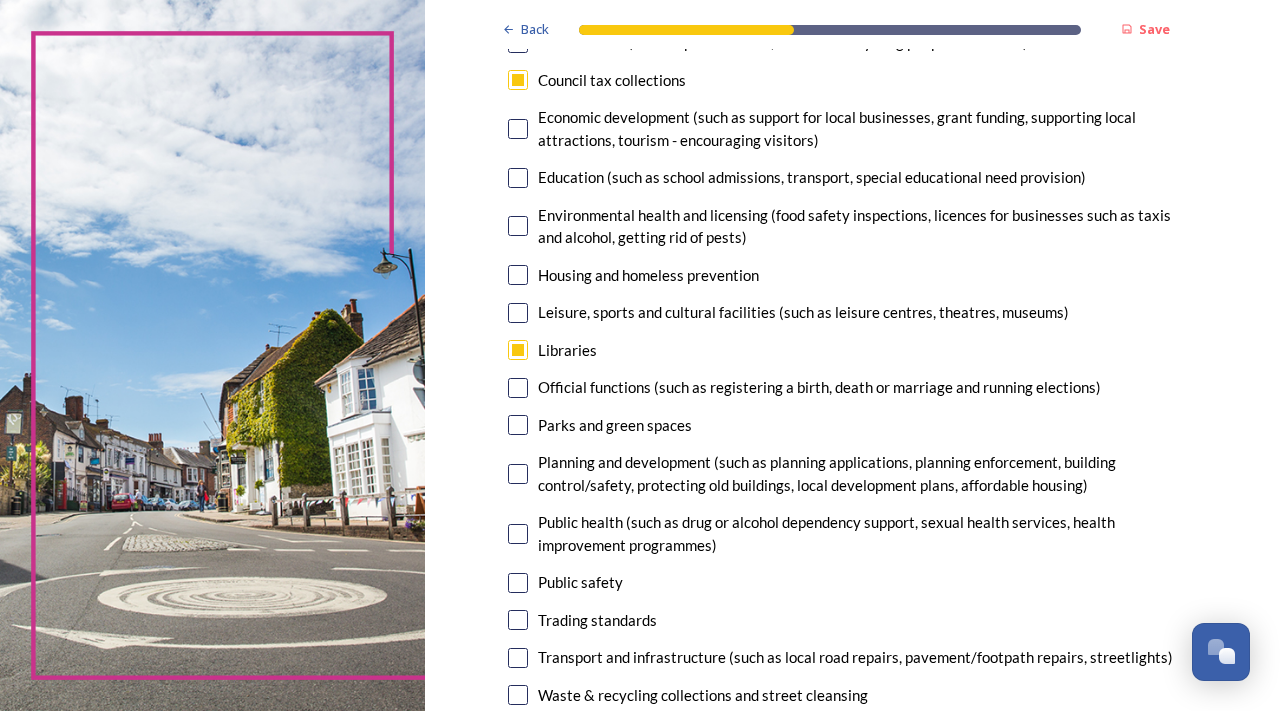 scroll, scrollTop: 400, scrollLeft: 0, axis: vertical 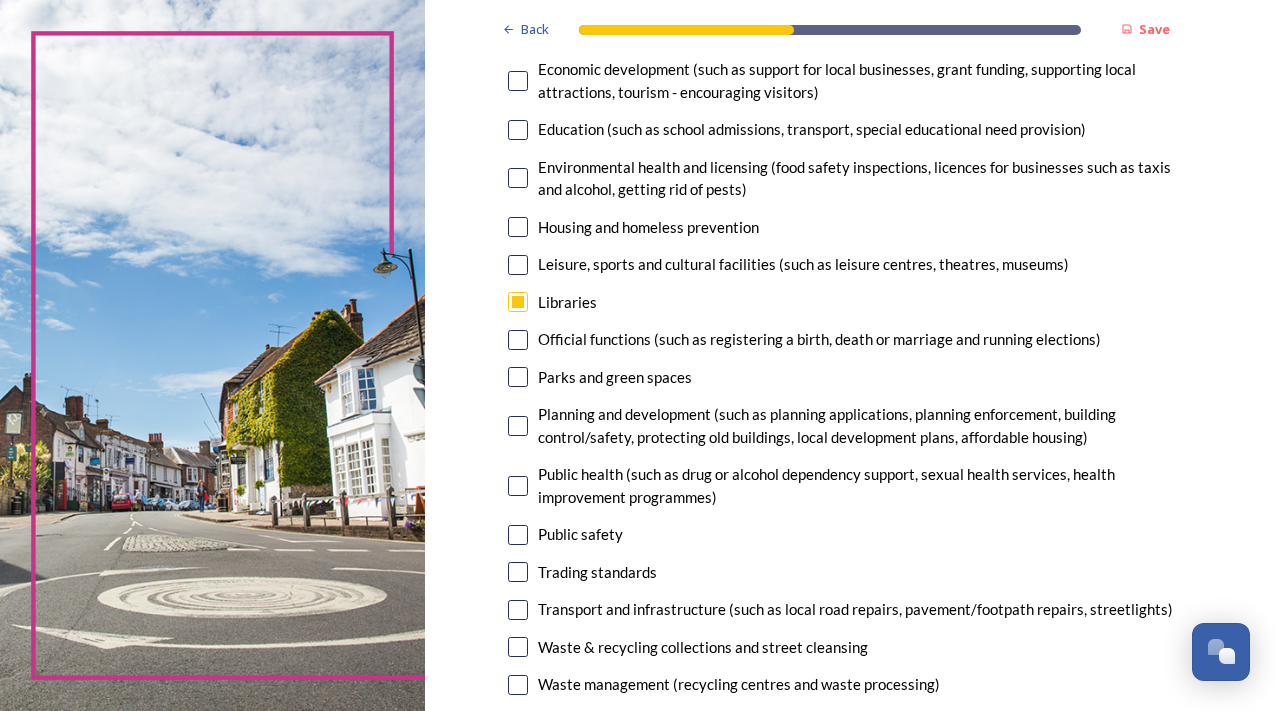 click at bounding box center [518, 426] 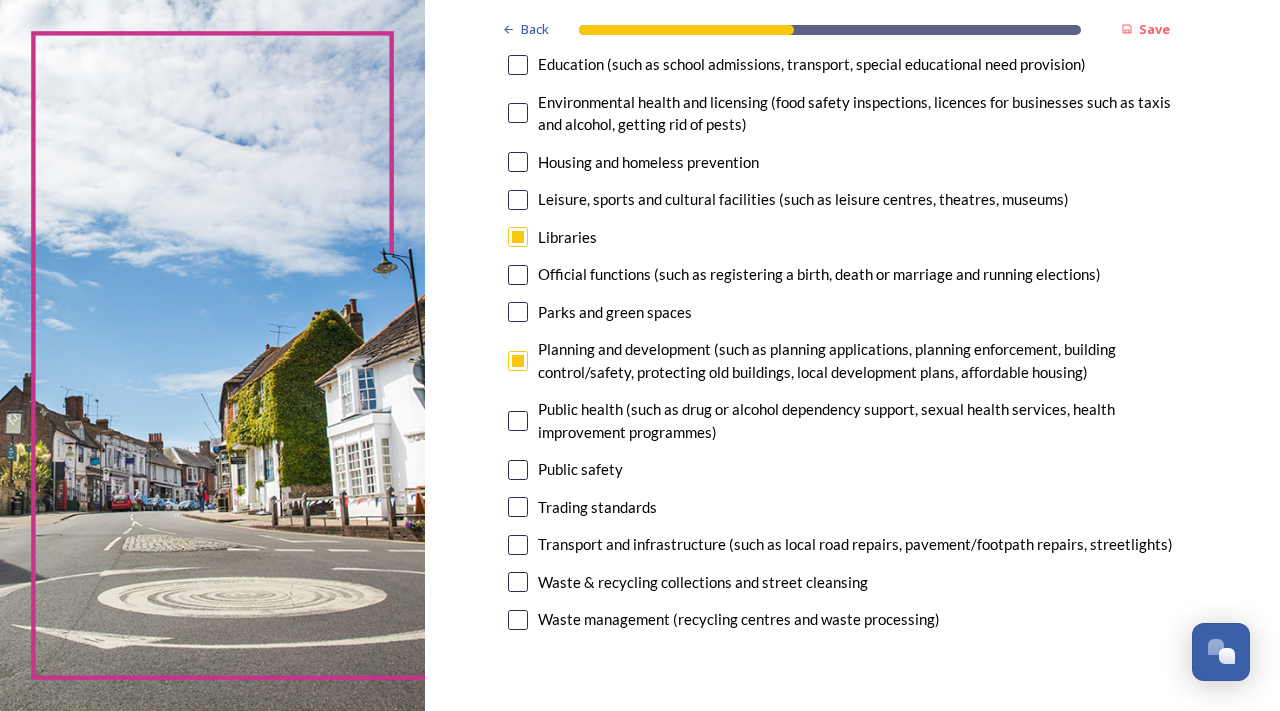 scroll, scrollTop: 500, scrollLeft: 0, axis: vertical 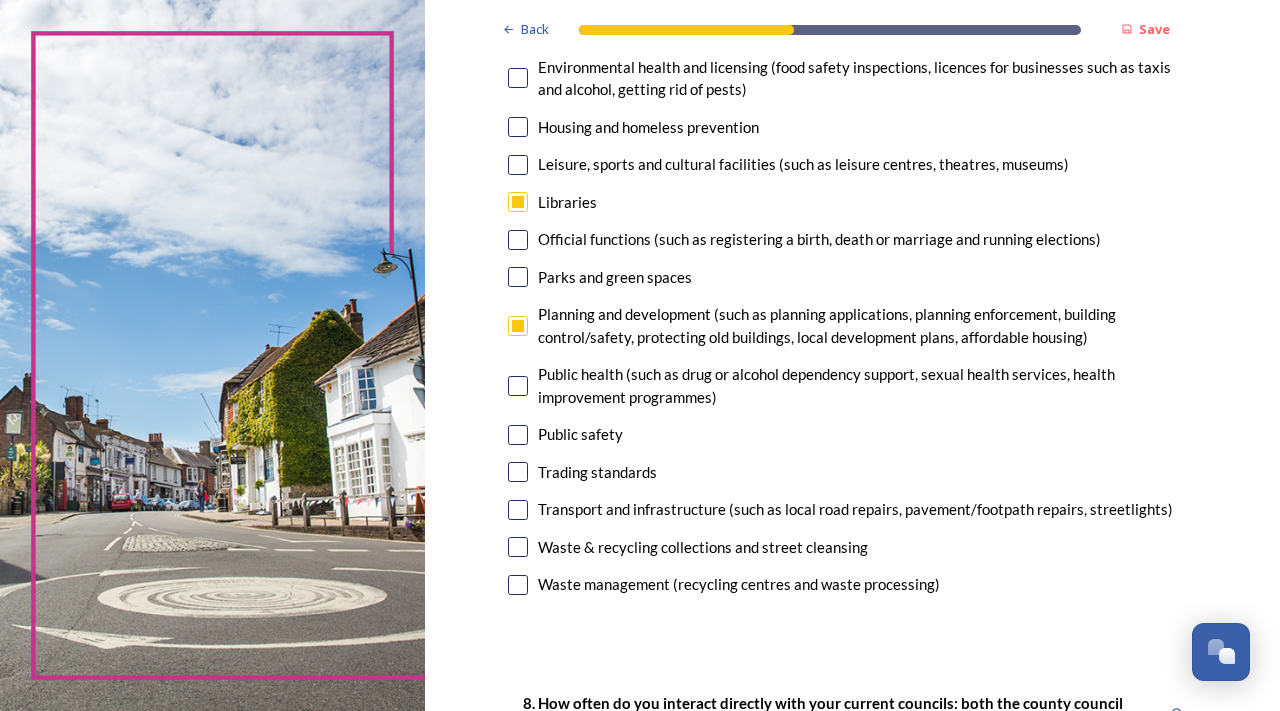 click at bounding box center (518, 547) 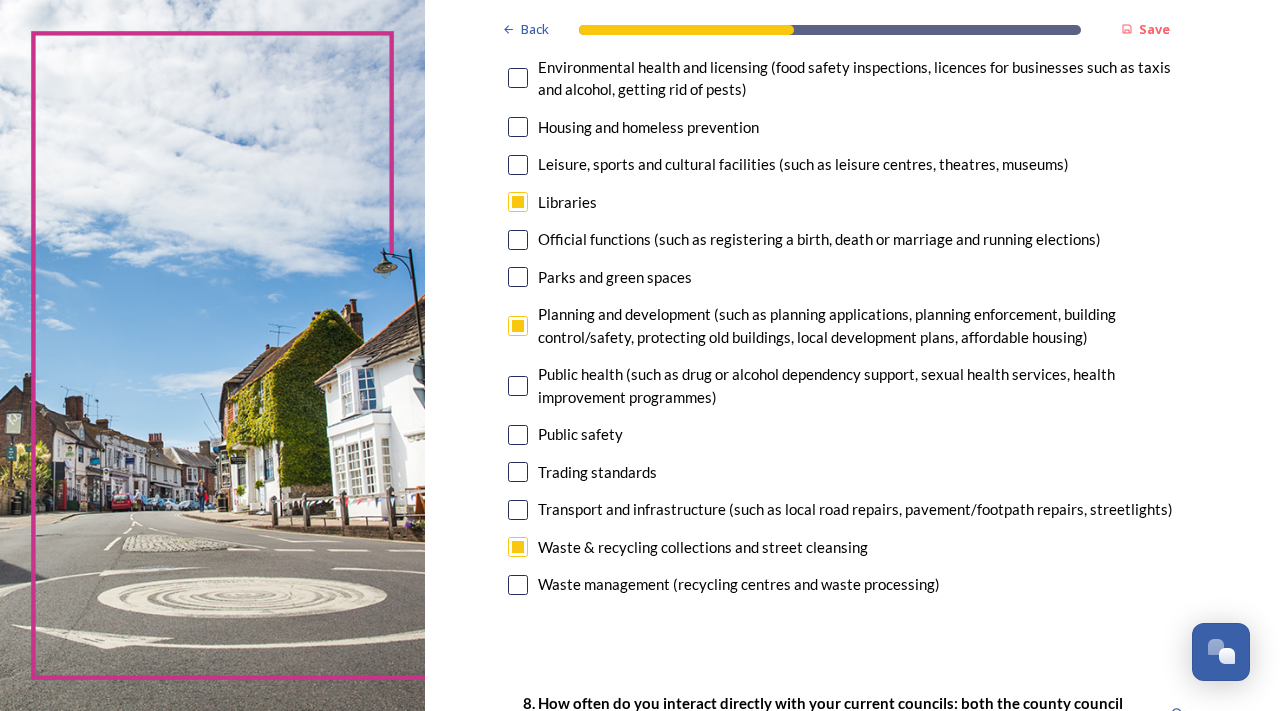 click at bounding box center (518, 510) 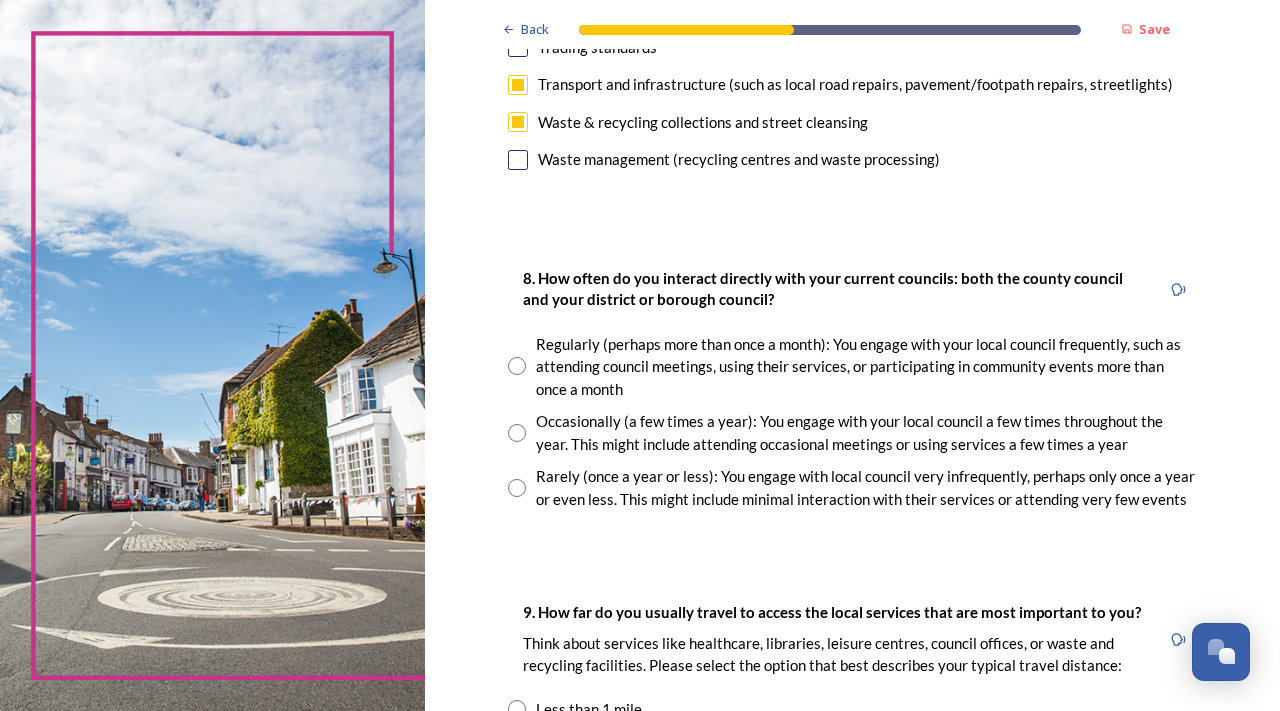 scroll, scrollTop: 1200, scrollLeft: 0, axis: vertical 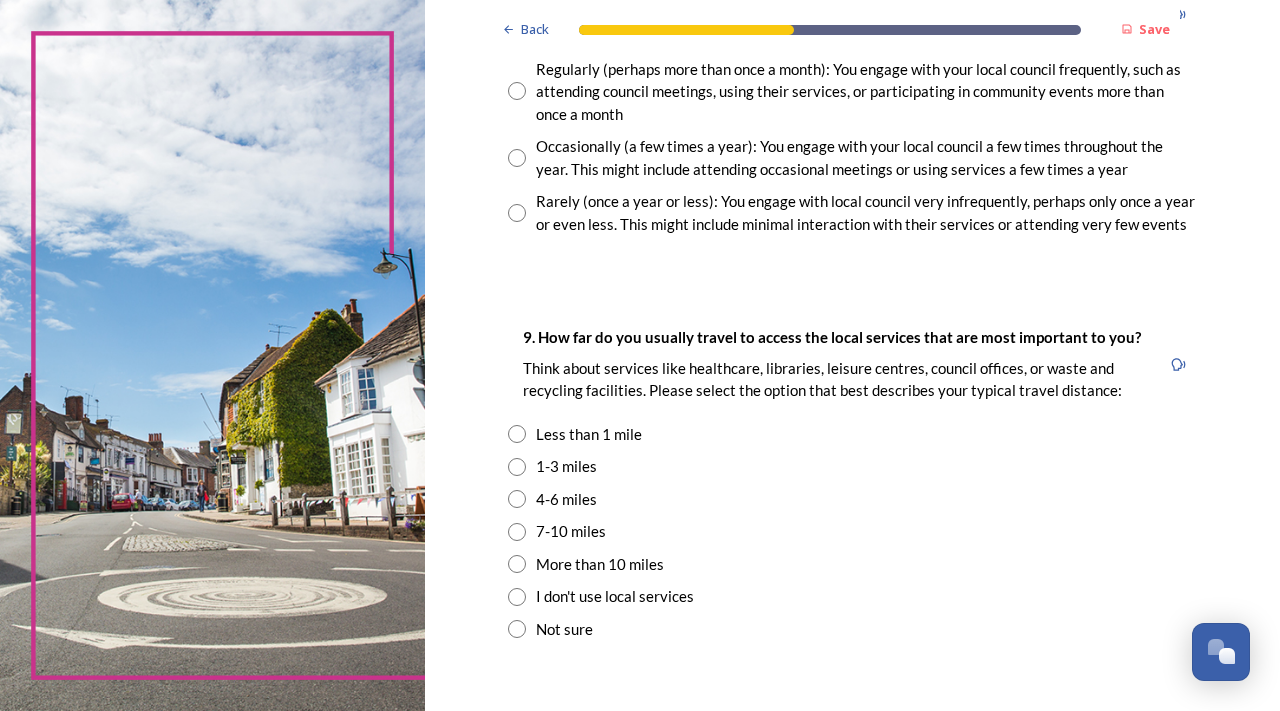 click at bounding box center (517, 434) 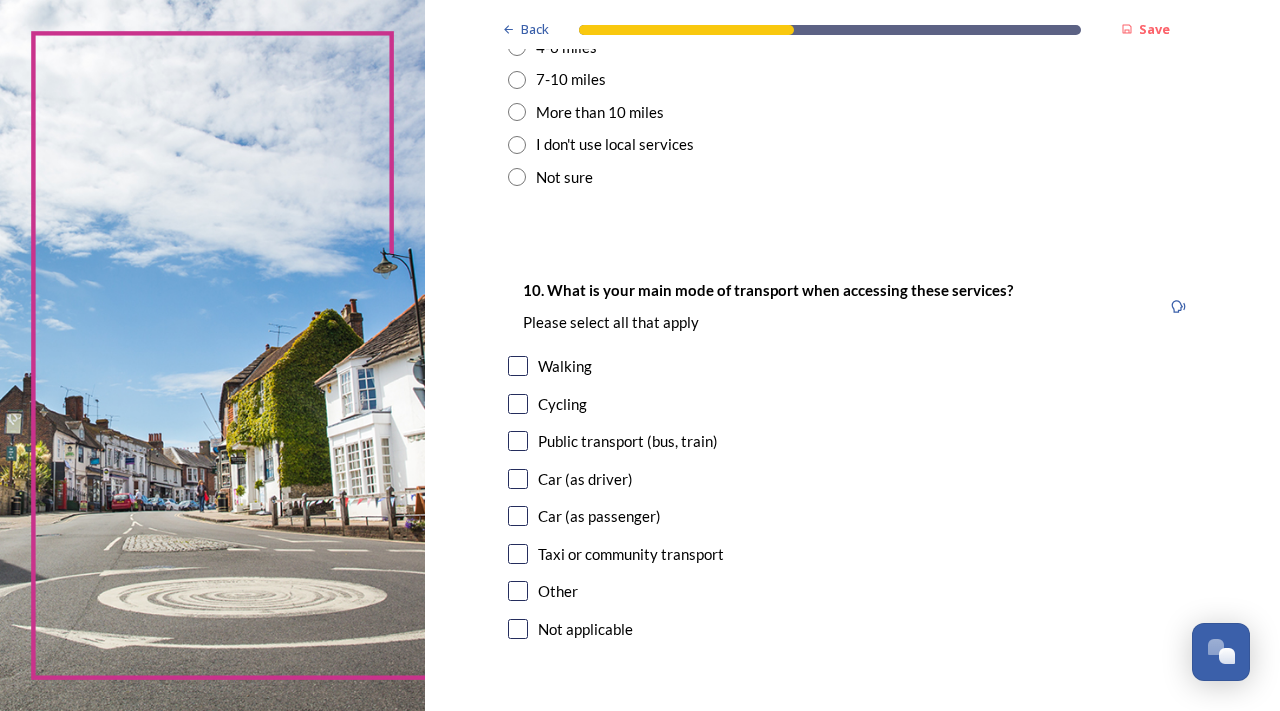 scroll, scrollTop: 1700, scrollLeft: 0, axis: vertical 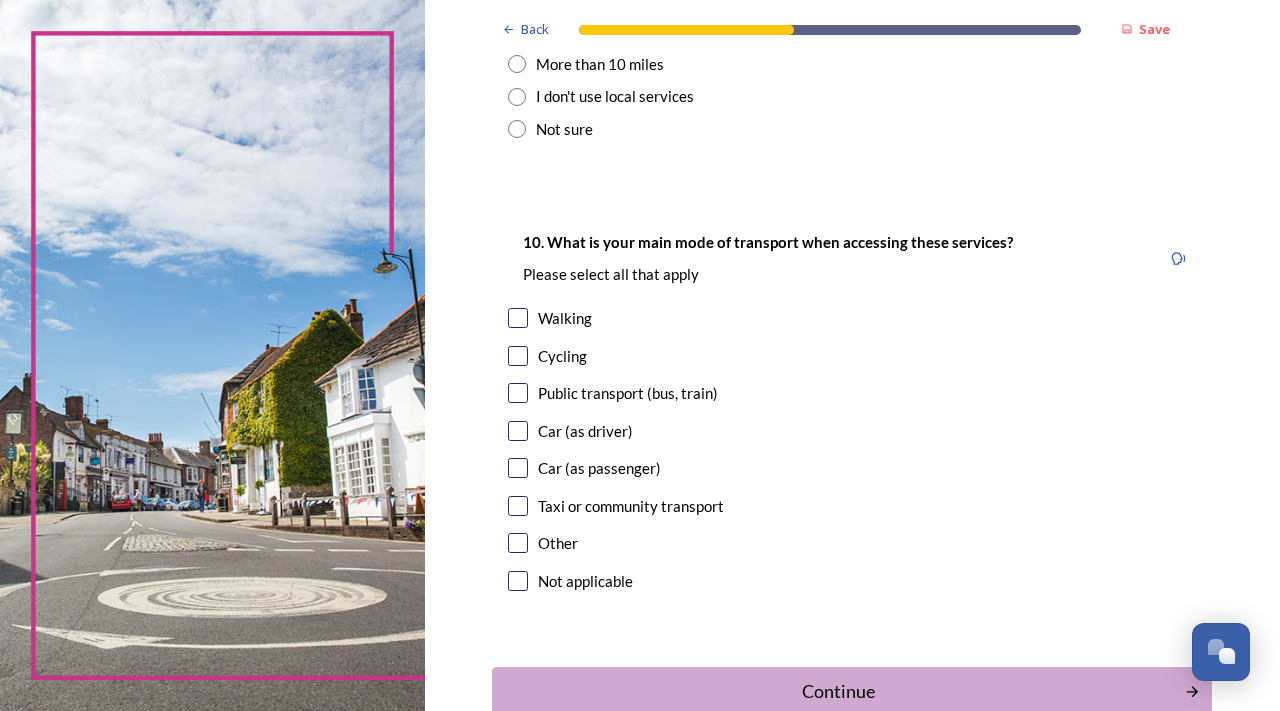 click at bounding box center [518, 318] 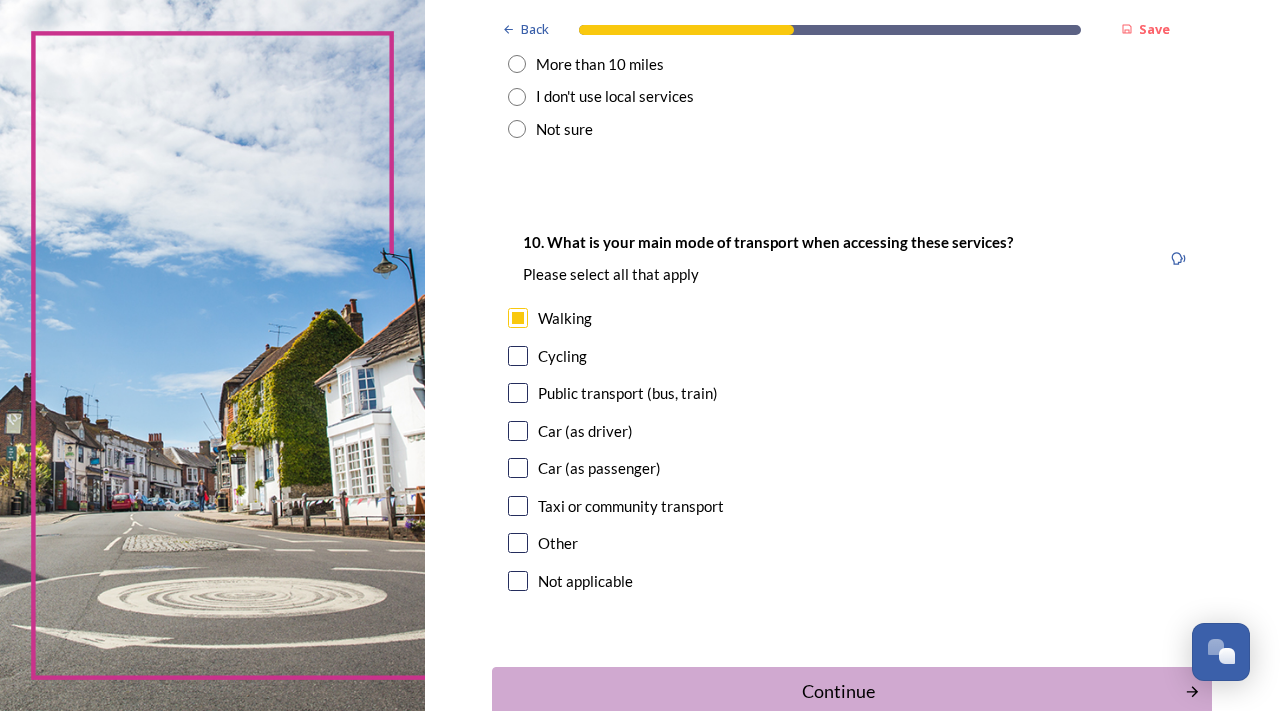click at bounding box center [518, 393] 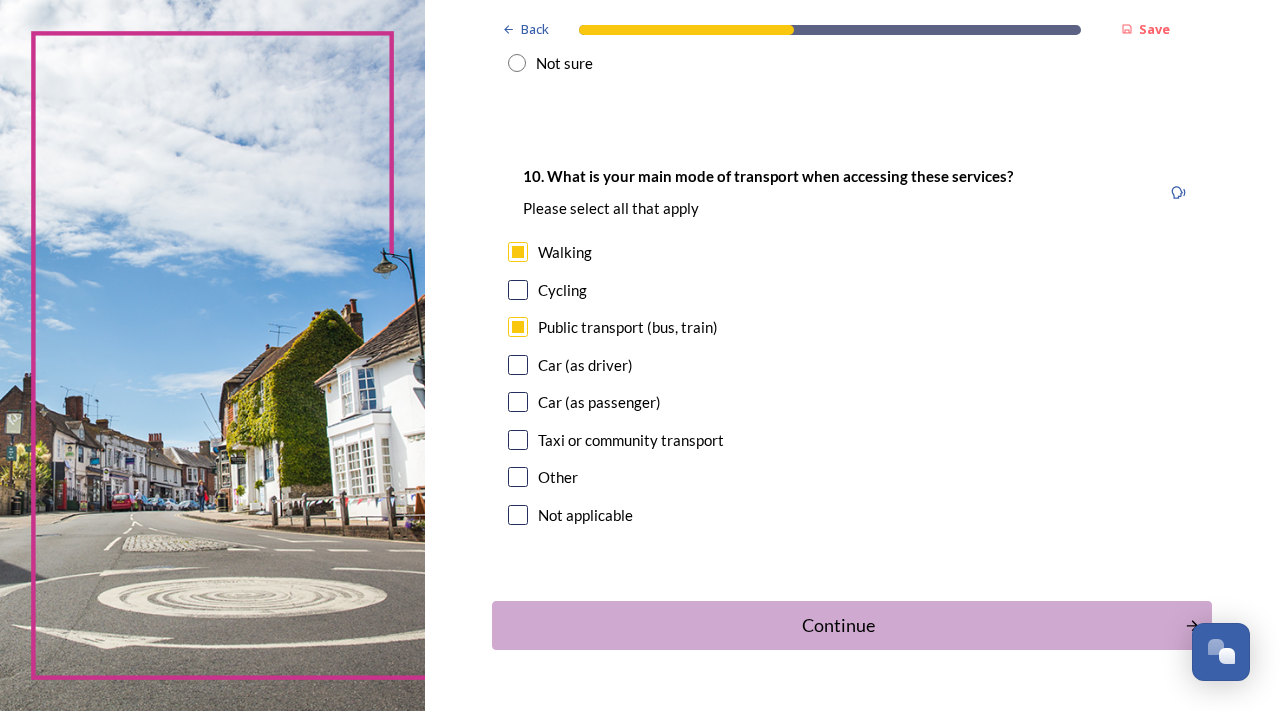 scroll, scrollTop: 1821, scrollLeft: 0, axis: vertical 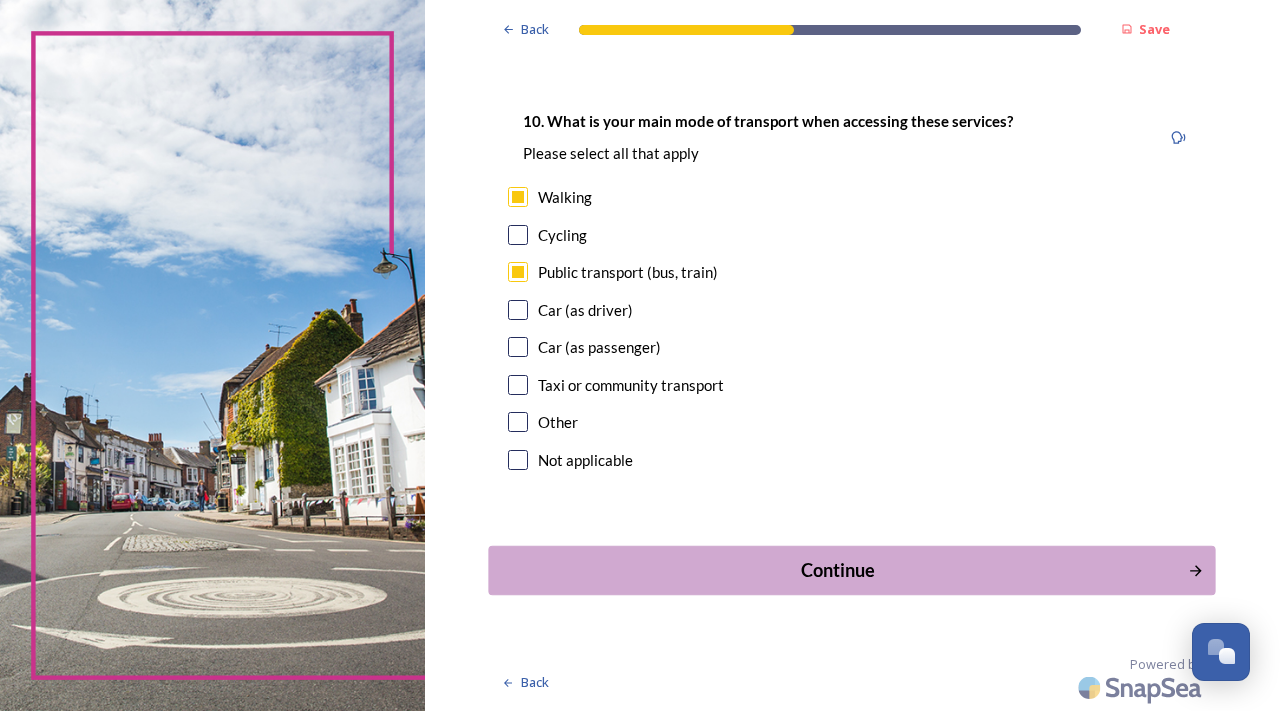 click on "Continue" at bounding box center (838, 570) 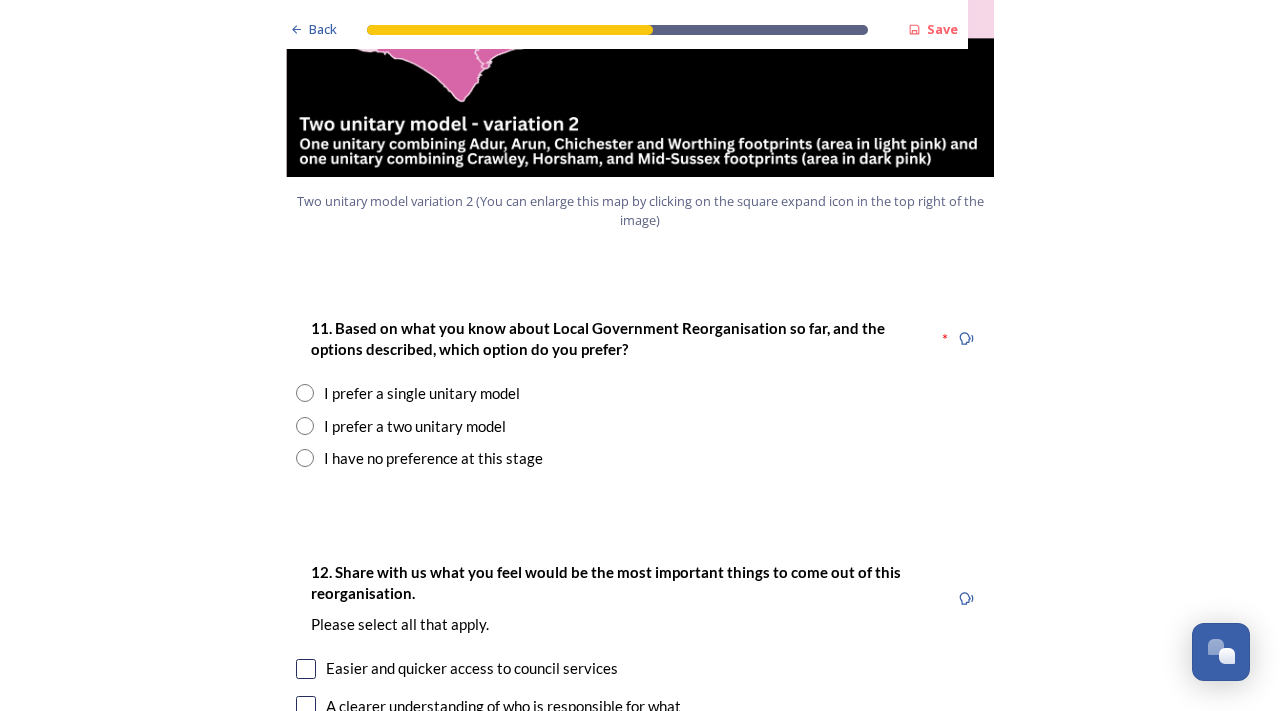 scroll, scrollTop: 2500, scrollLeft: 0, axis: vertical 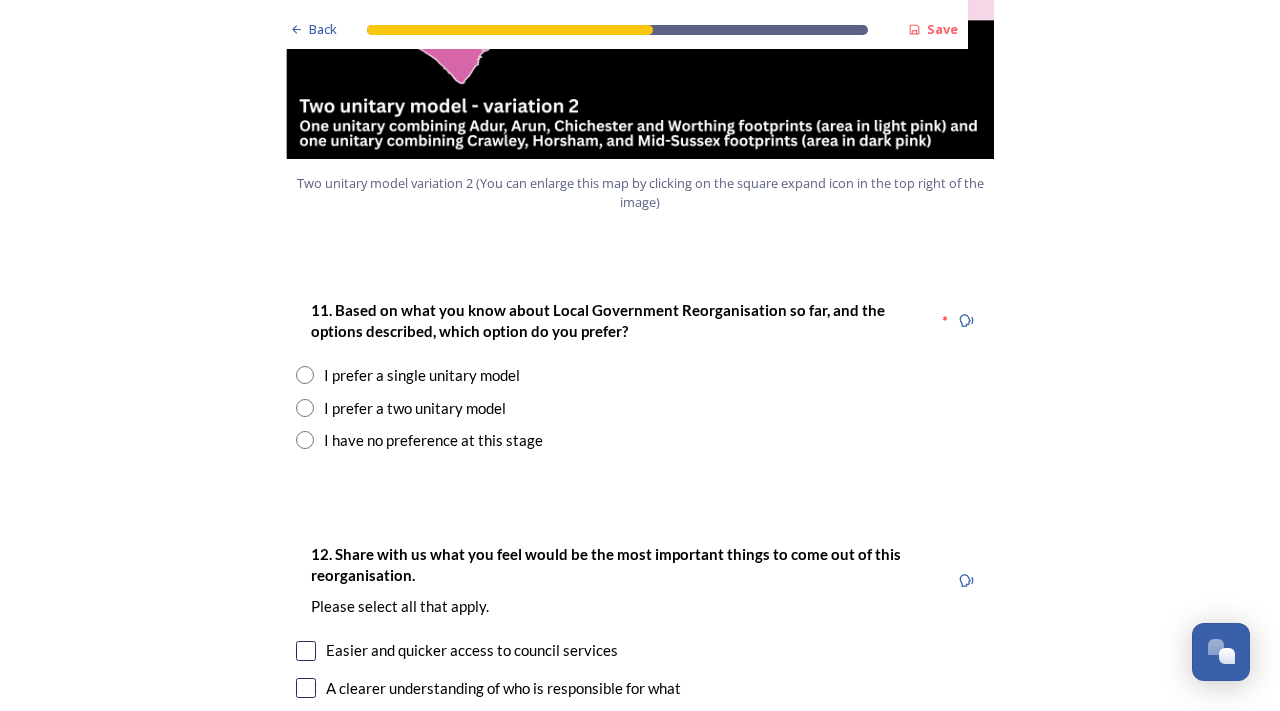 click at bounding box center (305, 408) 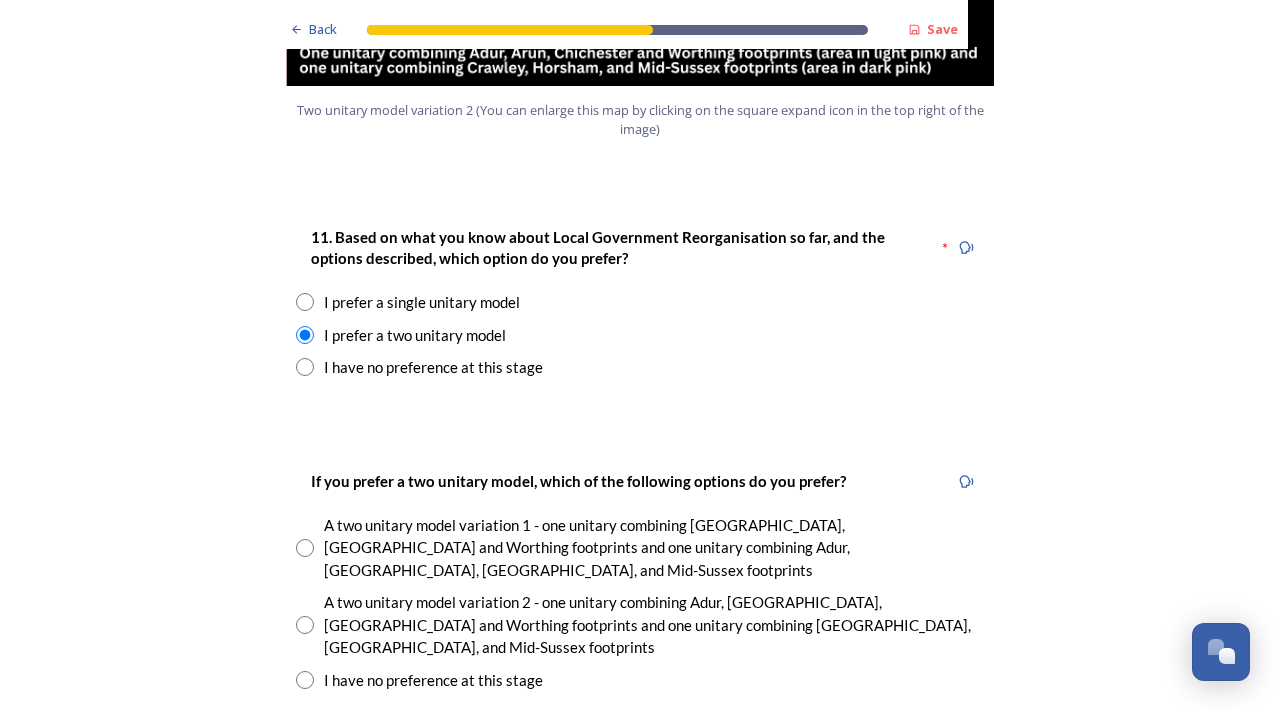 scroll, scrollTop: 2700, scrollLeft: 0, axis: vertical 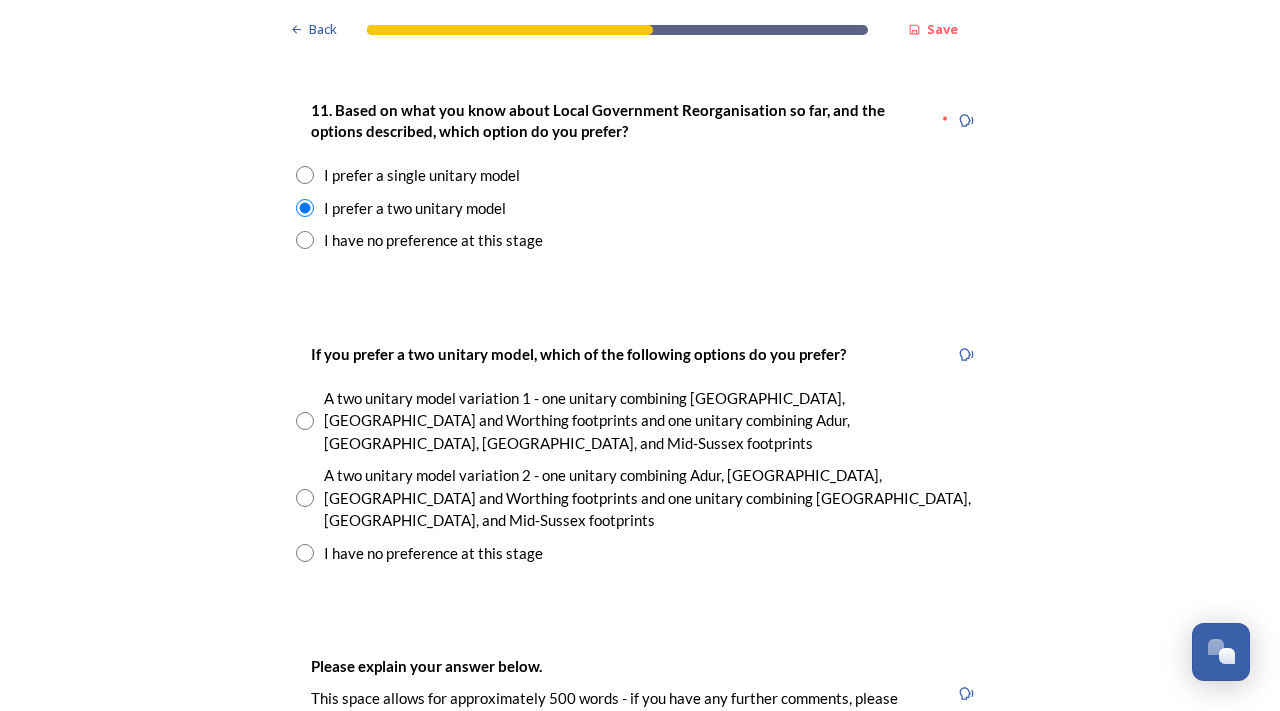click at bounding box center [305, 421] 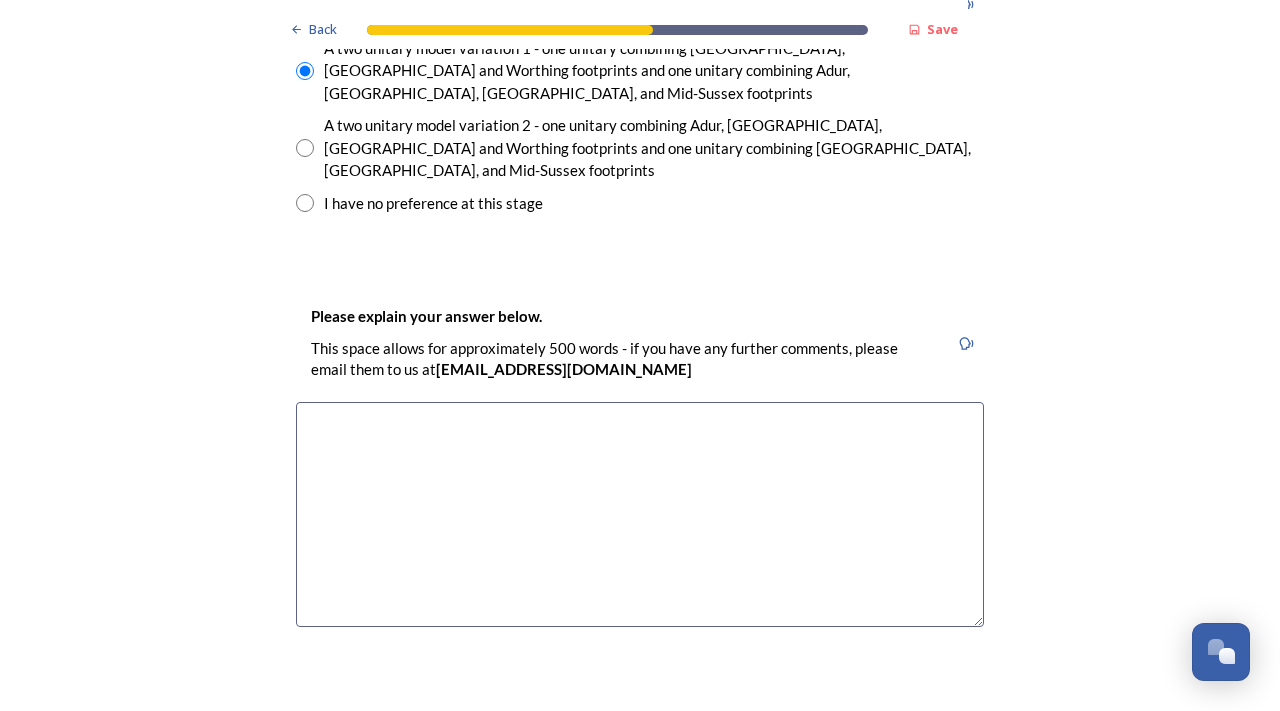 scroll, scrollTop: 3000, scrollLeft: 0, axis: vertical 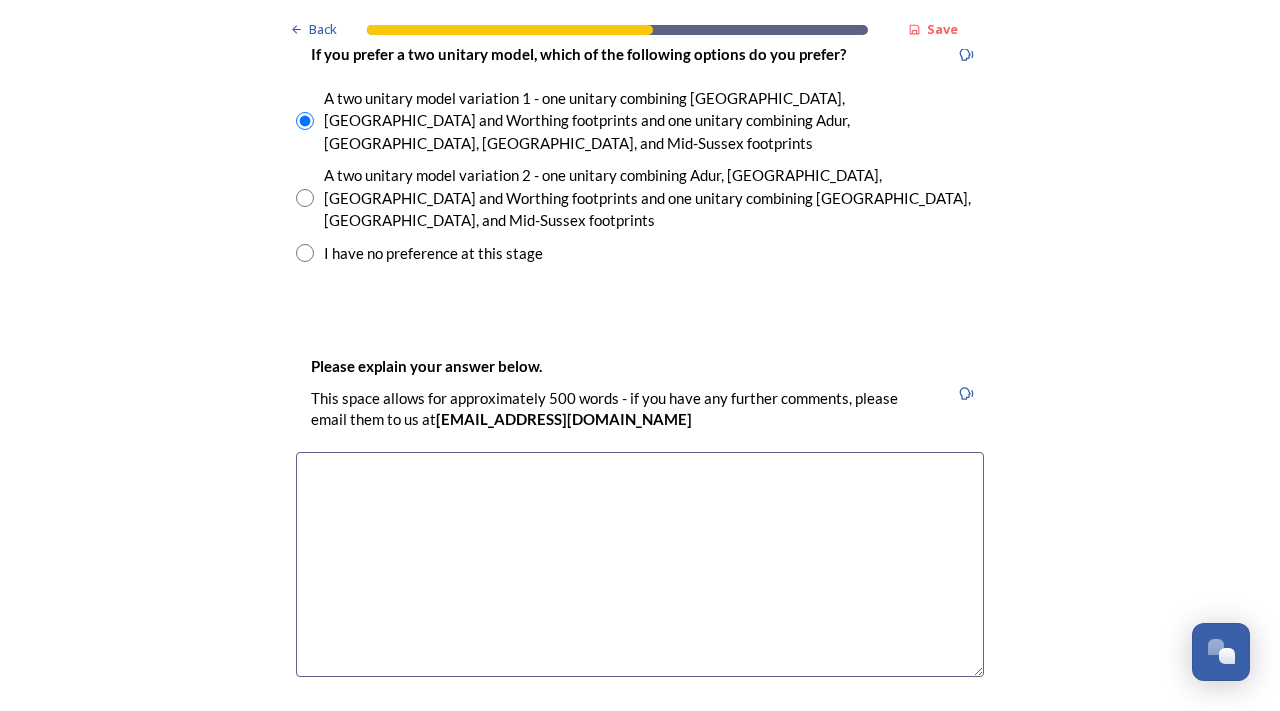 click at bounding box center [640, 564] 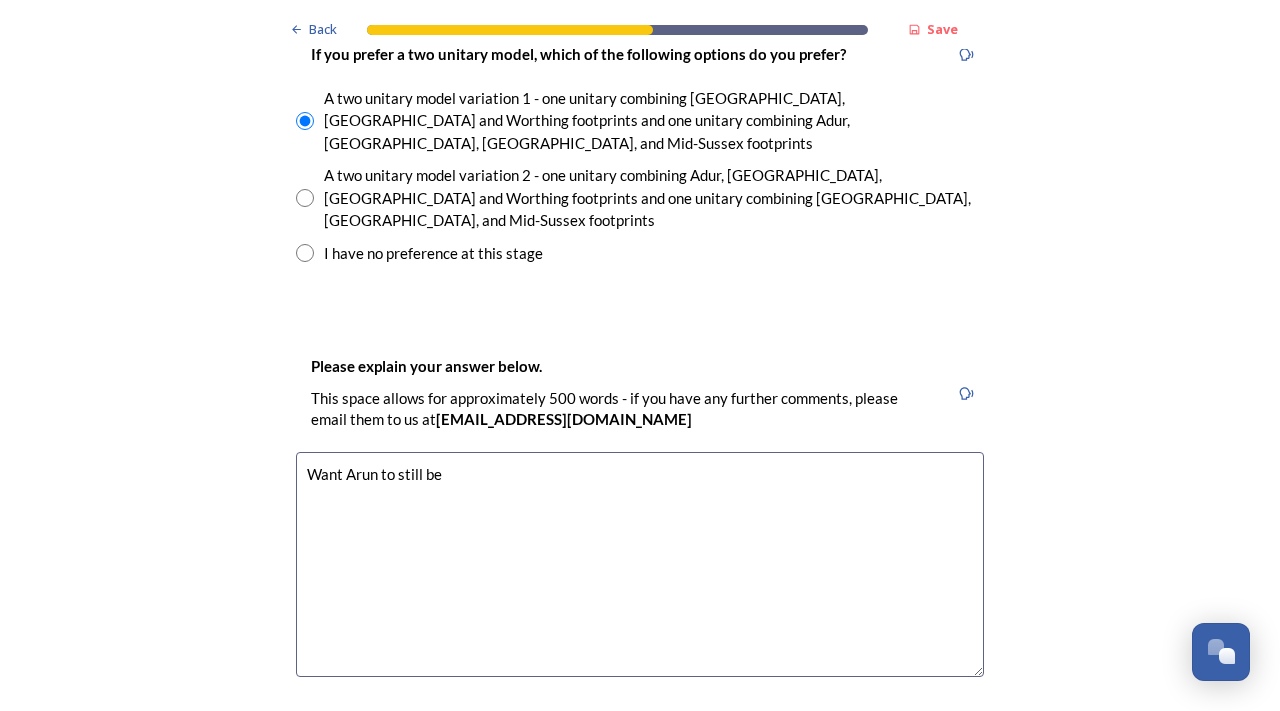 click on "Want Arun to still be" at bounding box center (640, 564) 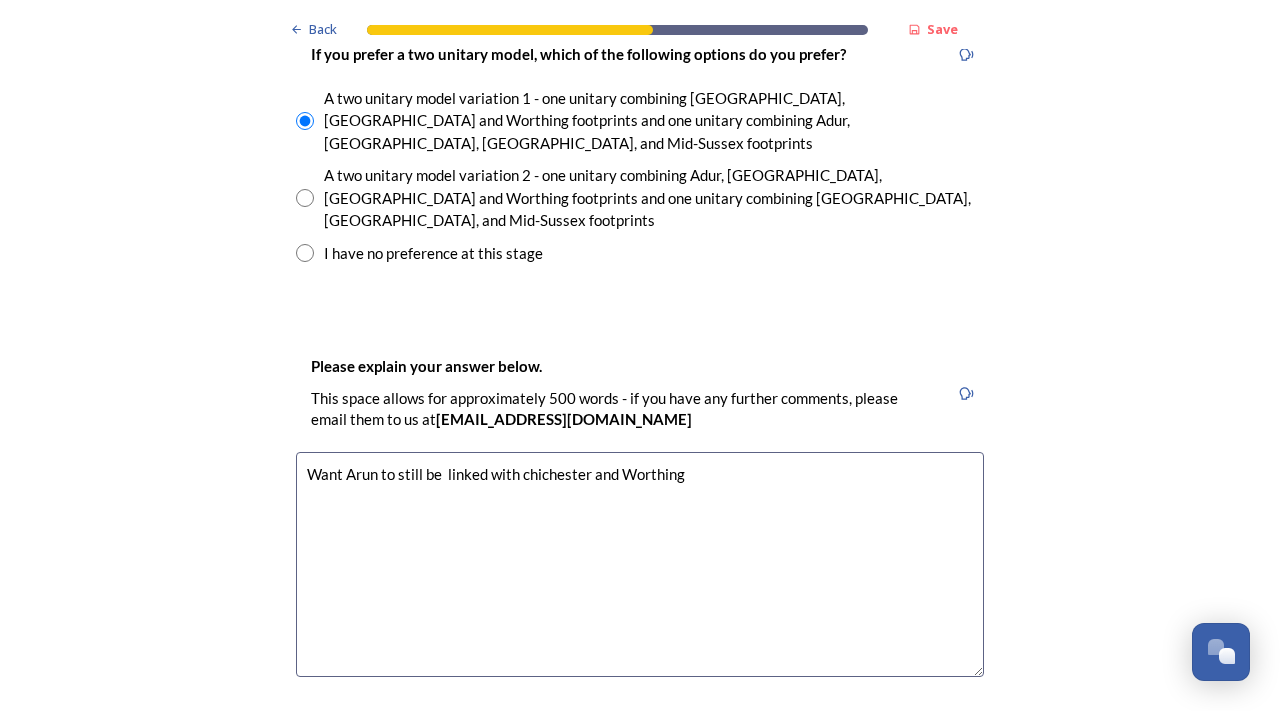 click on "Want Arun to still be  linked with chichester and Worthing" at bounding box center [640, 564] 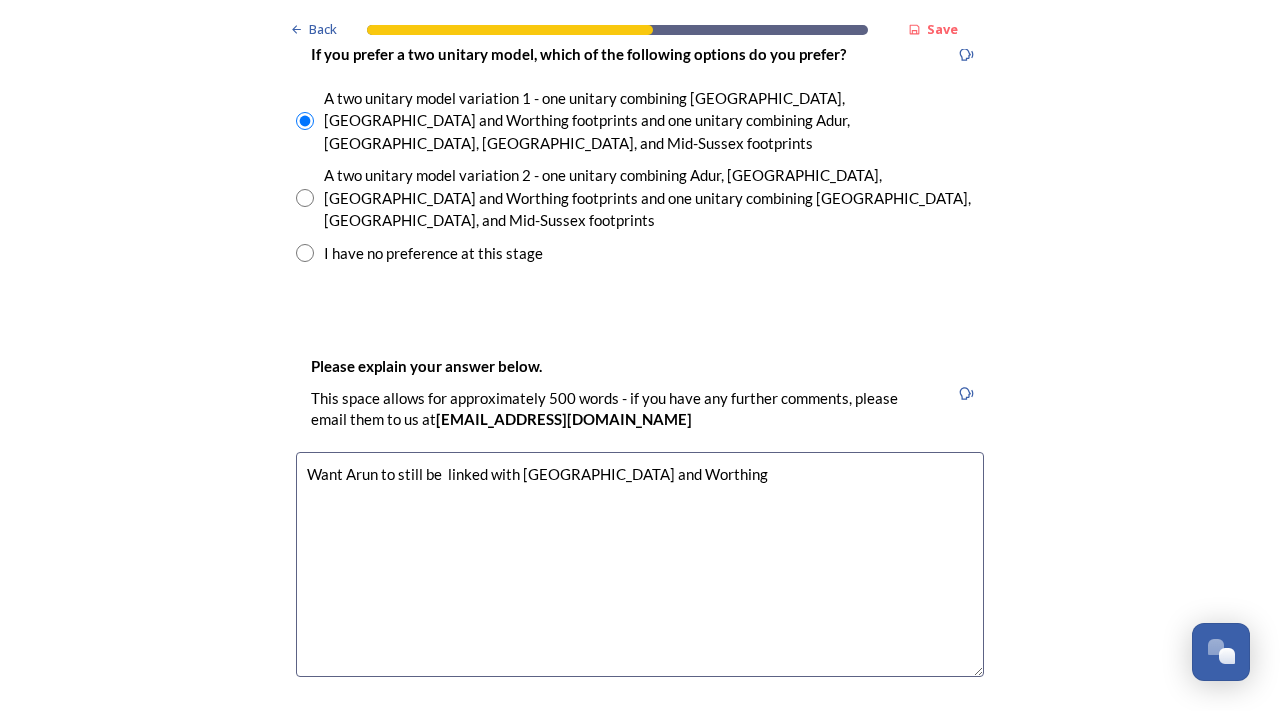 click on "Want Arun to still be  linked with [GEOGRAPHIC_DATA] and Worthing" at bounding box center (640, 564) 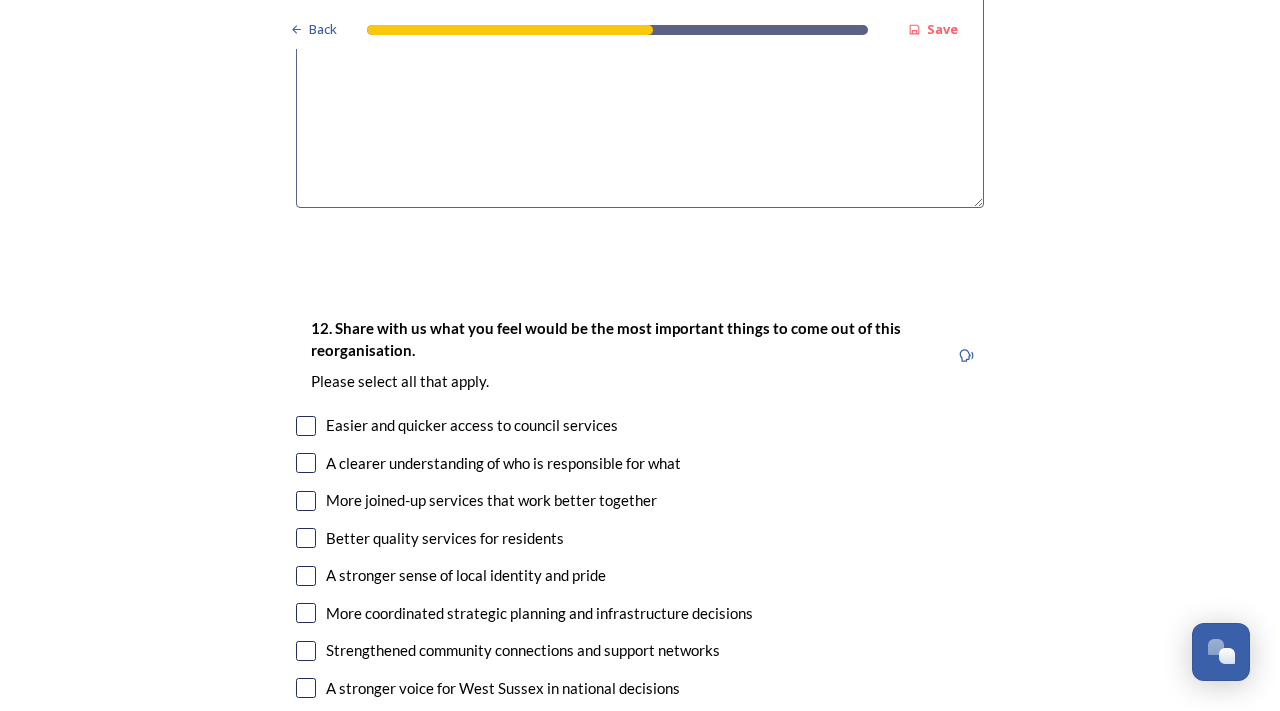 scroll, scrollTop: 3500, scrollLeft: 0, axis: vertical 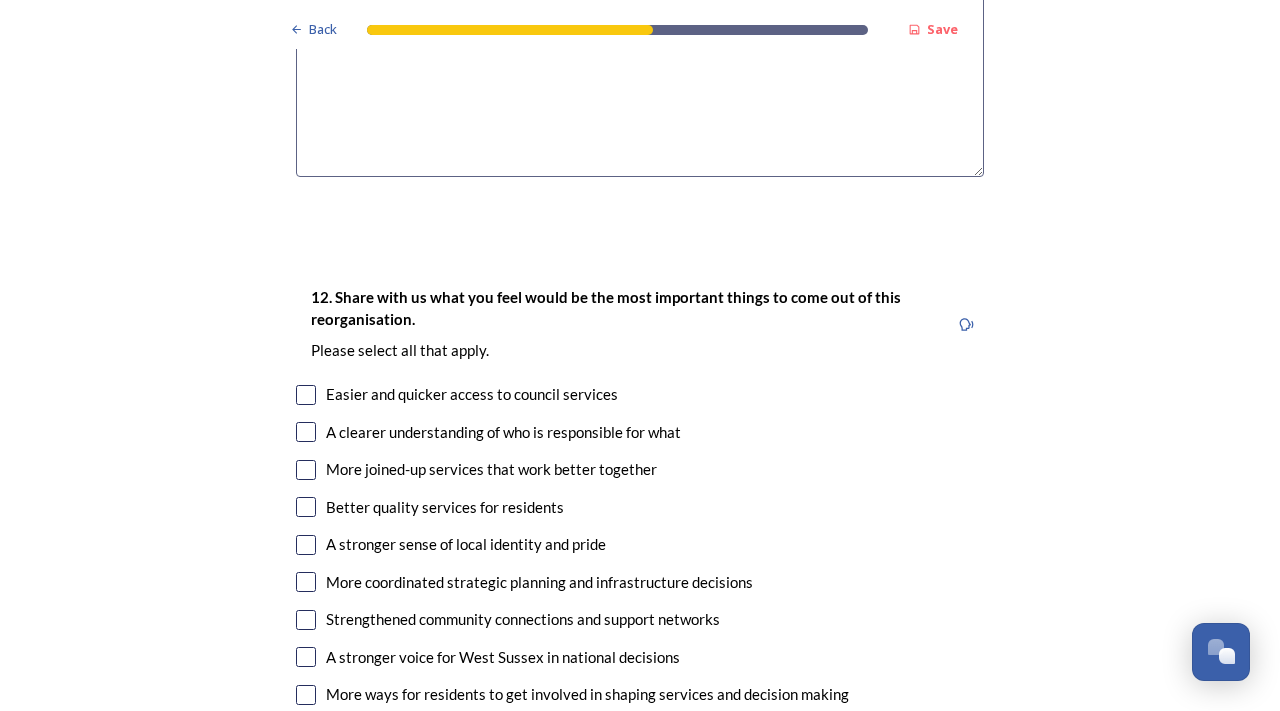 type on "Want Arun to still be  linked with [GEOGRAPHIC_DATA] and Worthing" 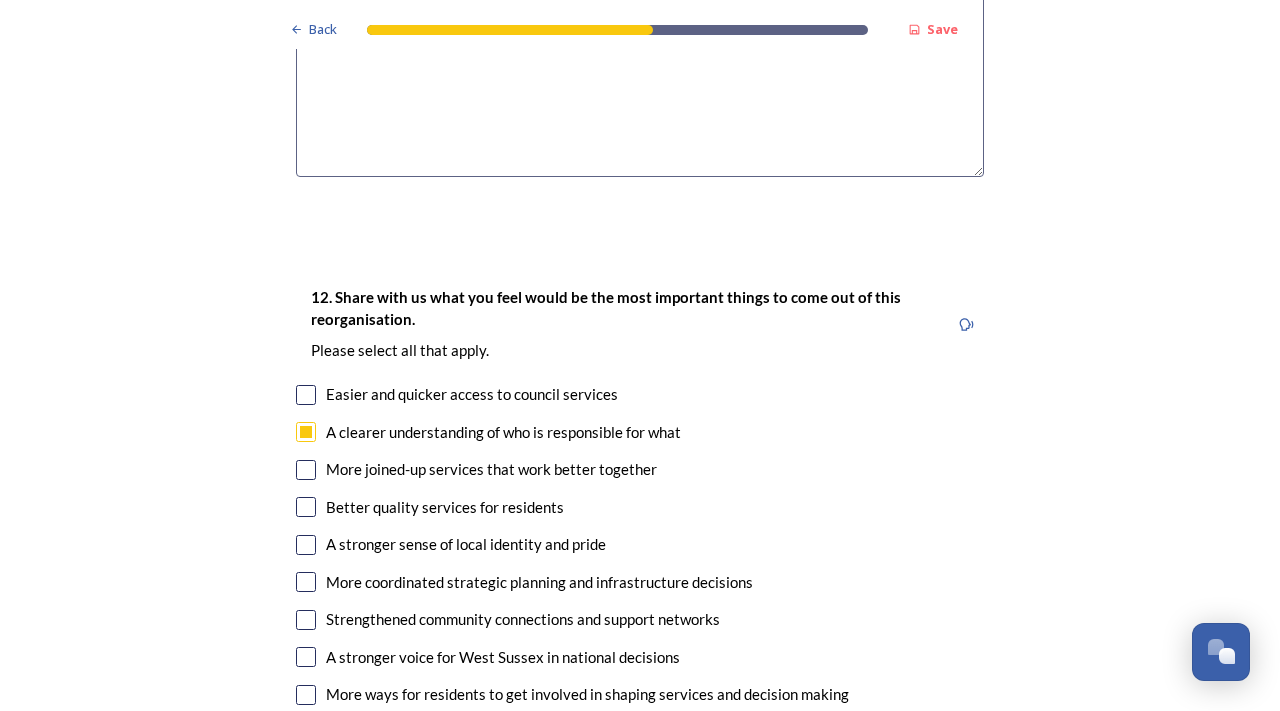 click at bounding box center [306, 545] 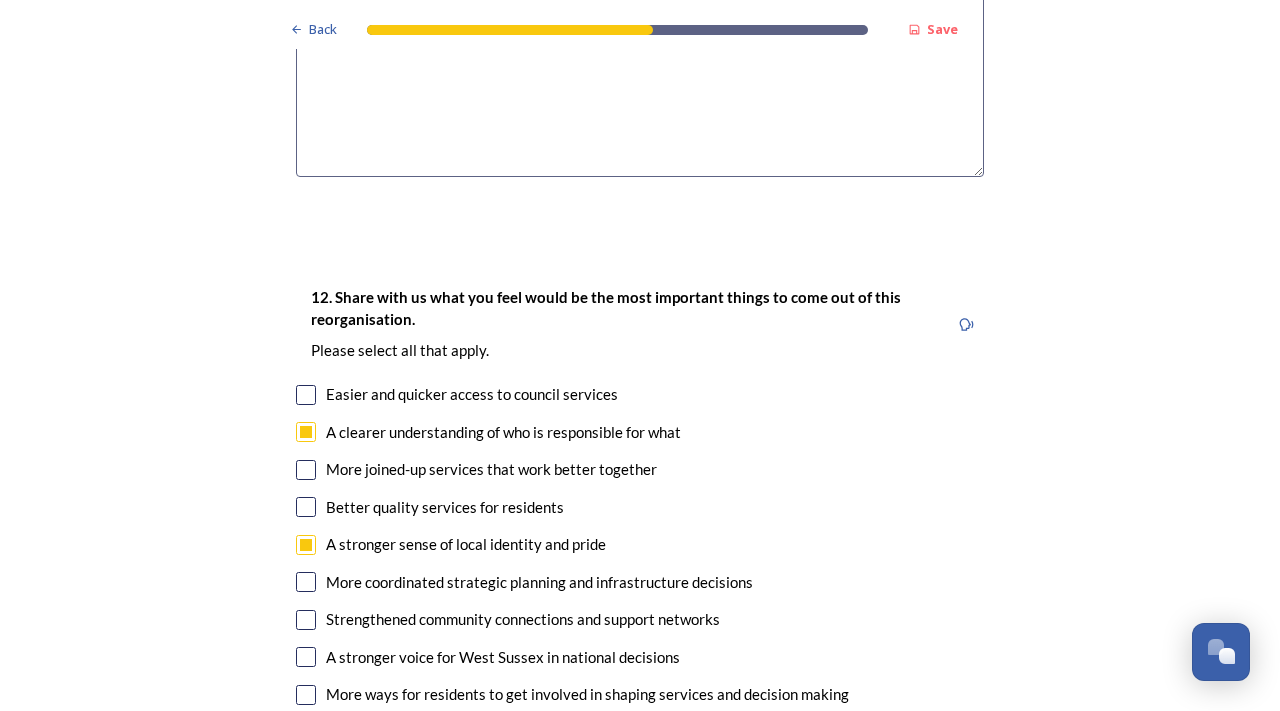 click at bounding box center [306, 732] 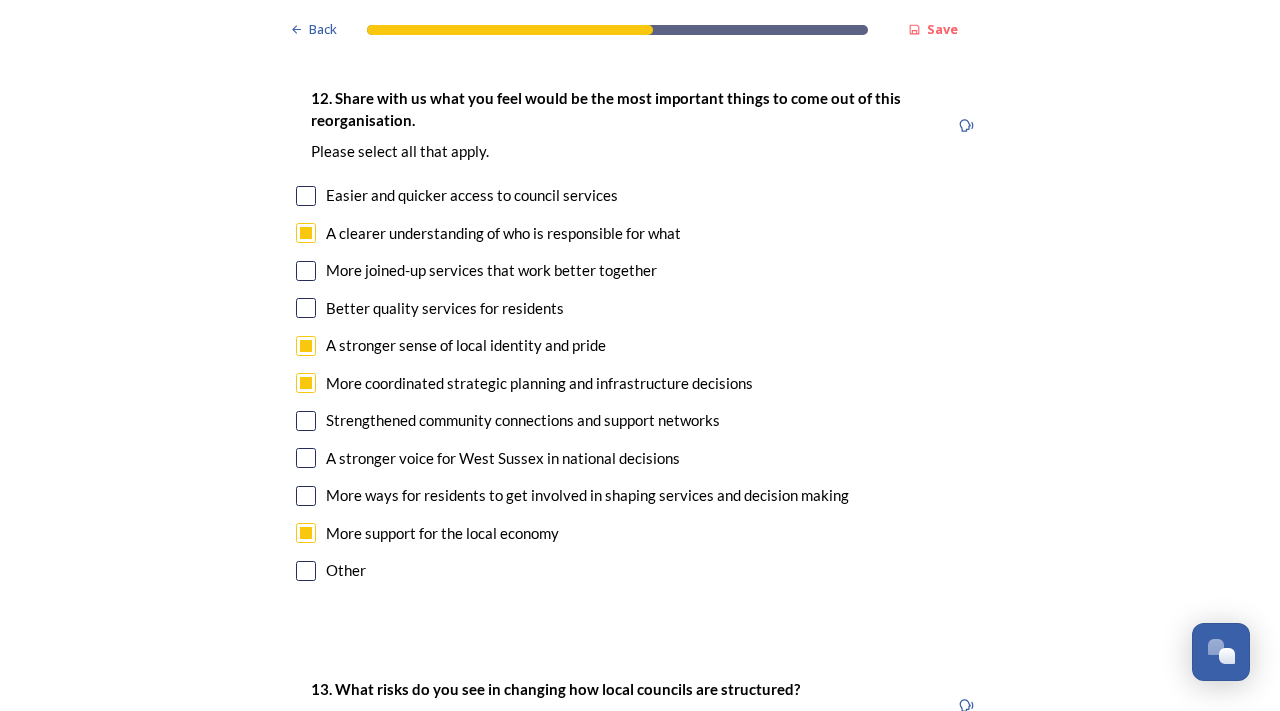 scroll, scrollTop: 3700, scrollLeft: 0, axis: vertical 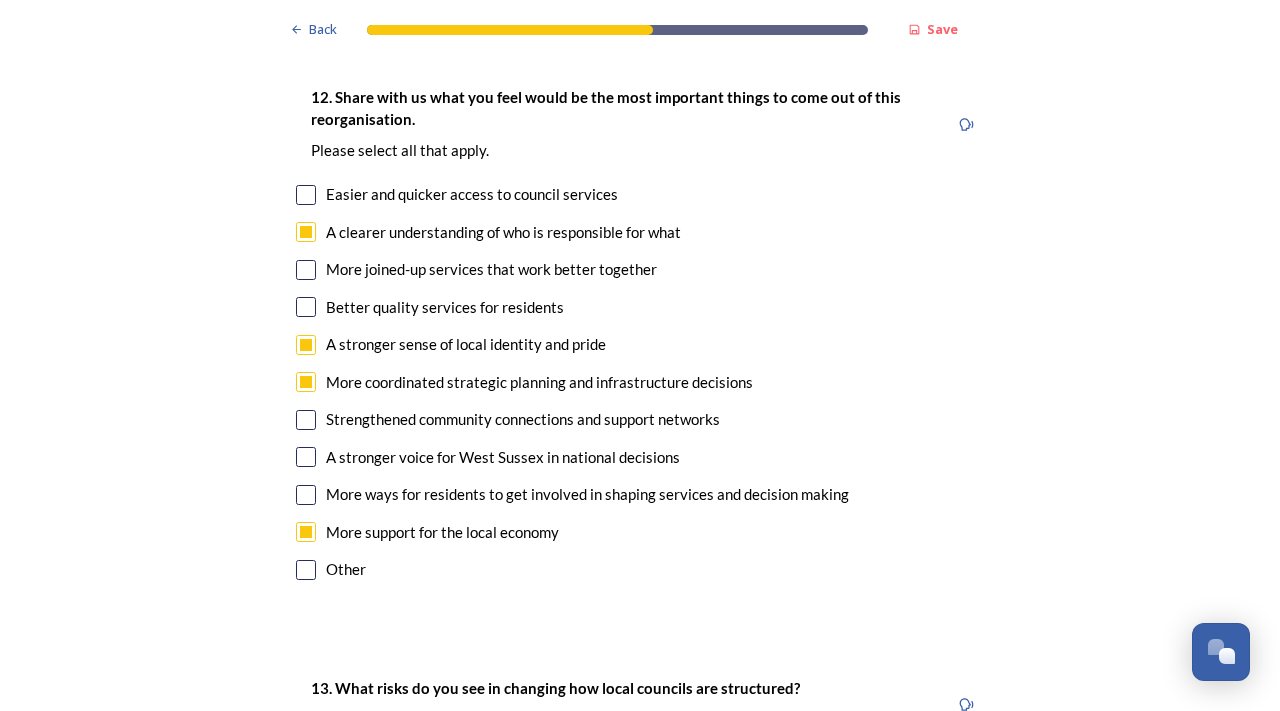 click at bounding box center (306, 195) 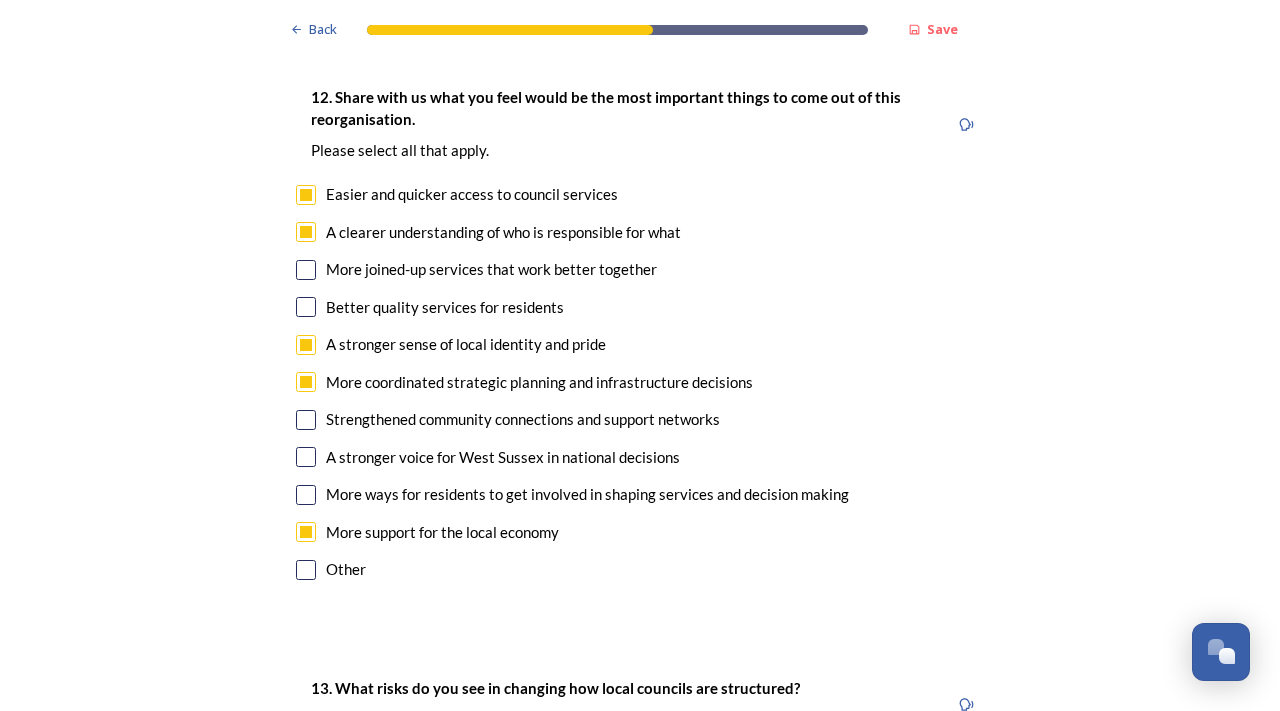 click at bounding box center [306, 307] 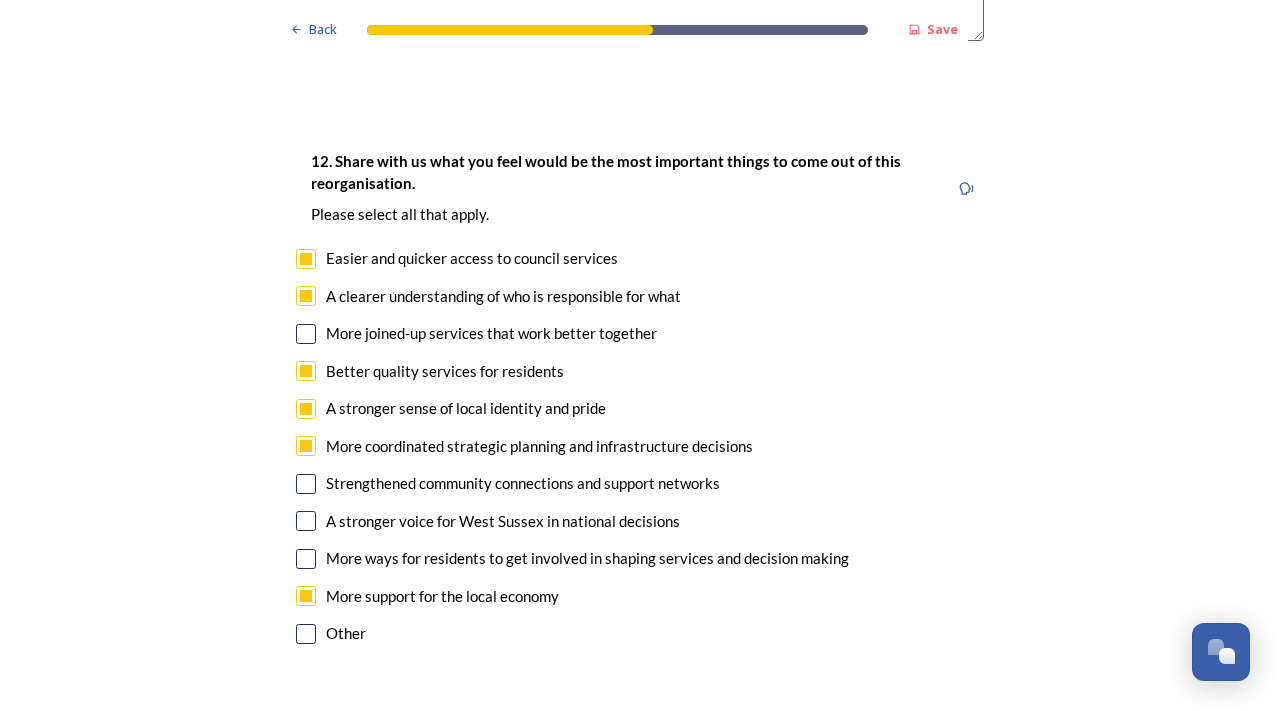 scroll, scrollTop: 3600, scrollLeft: 0, axis: vertical 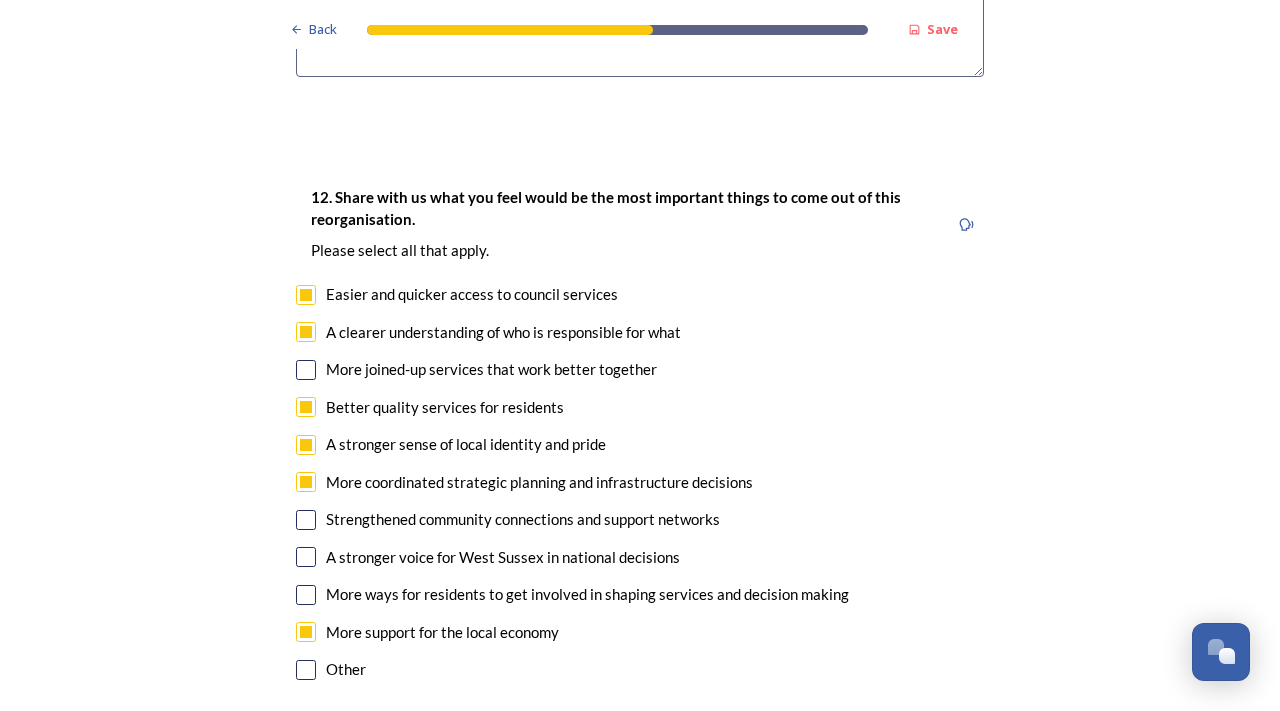 click at bounding box center [306, 520] 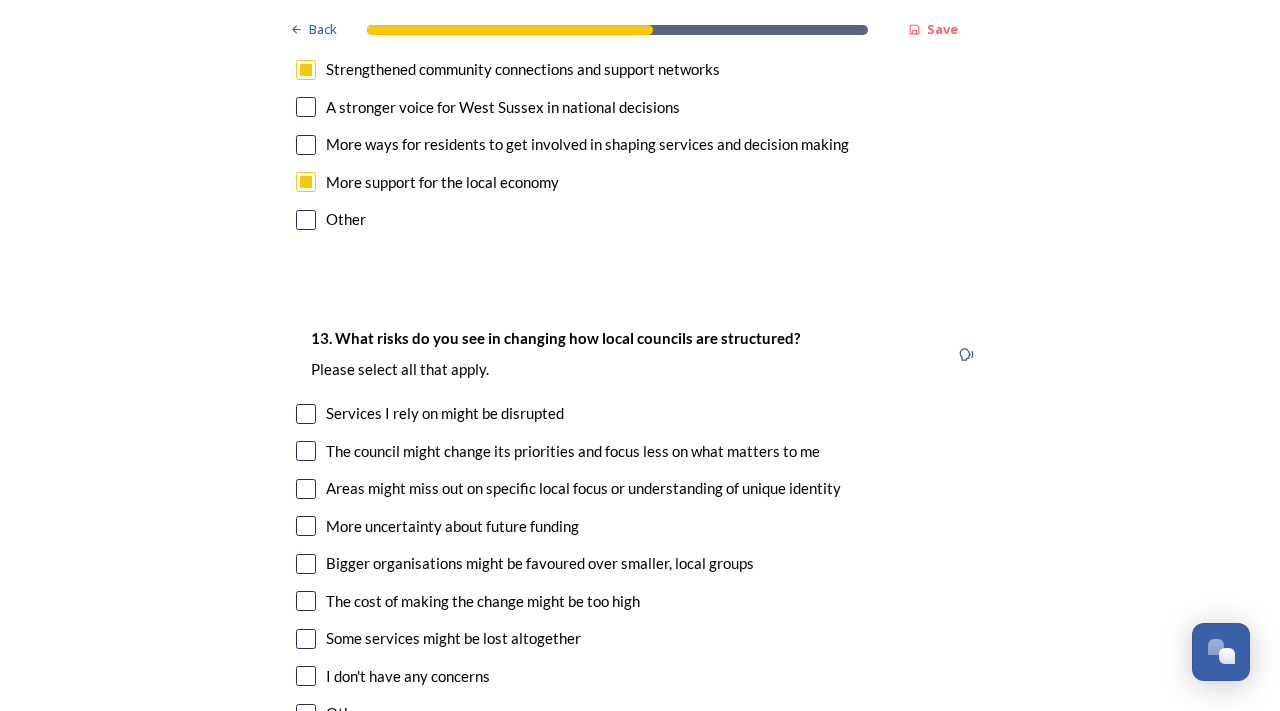 scroll, scrollTop: 4100, scrollLeft: 0, axis: vertical 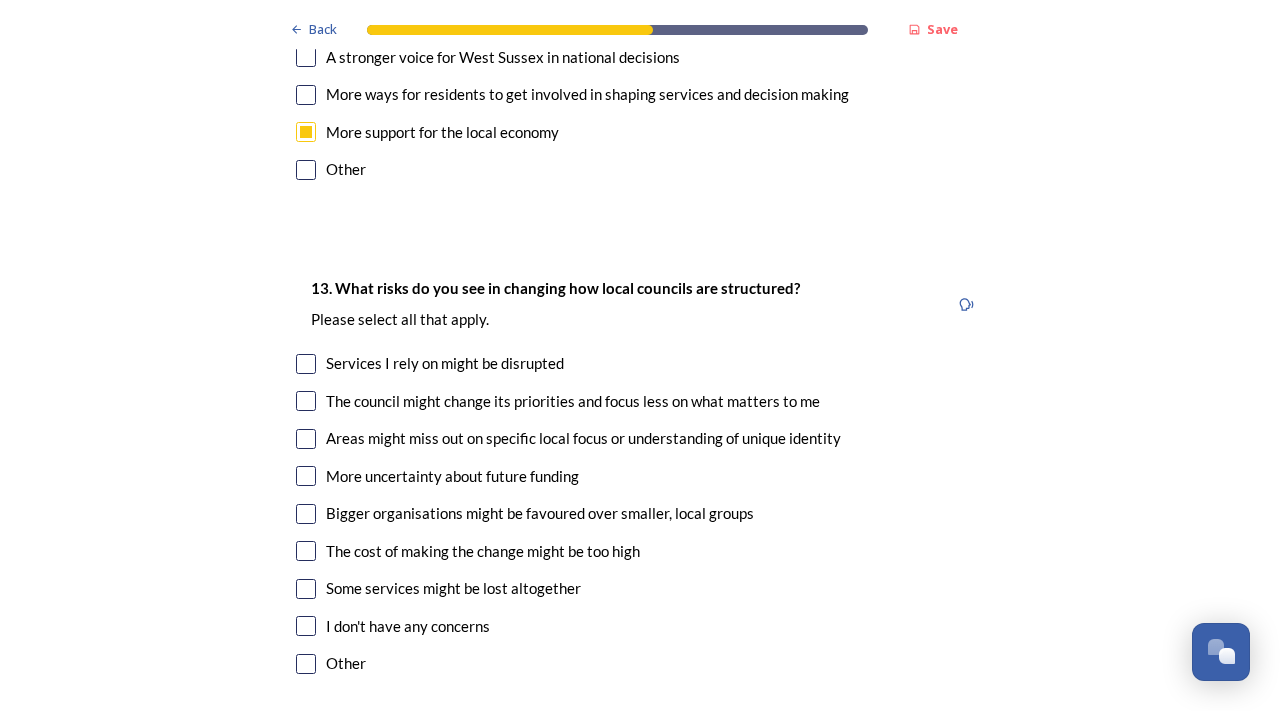 click at bounding box center (306, 364) 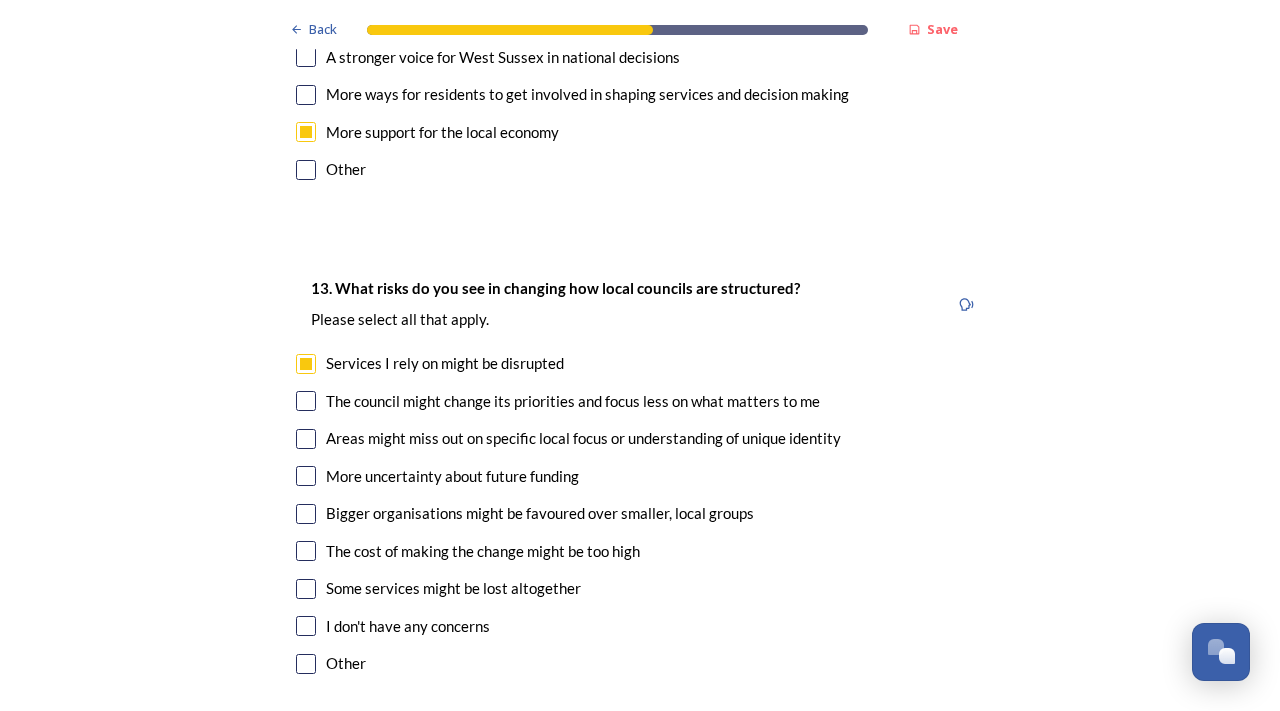 click at bounding box center (306, 439) 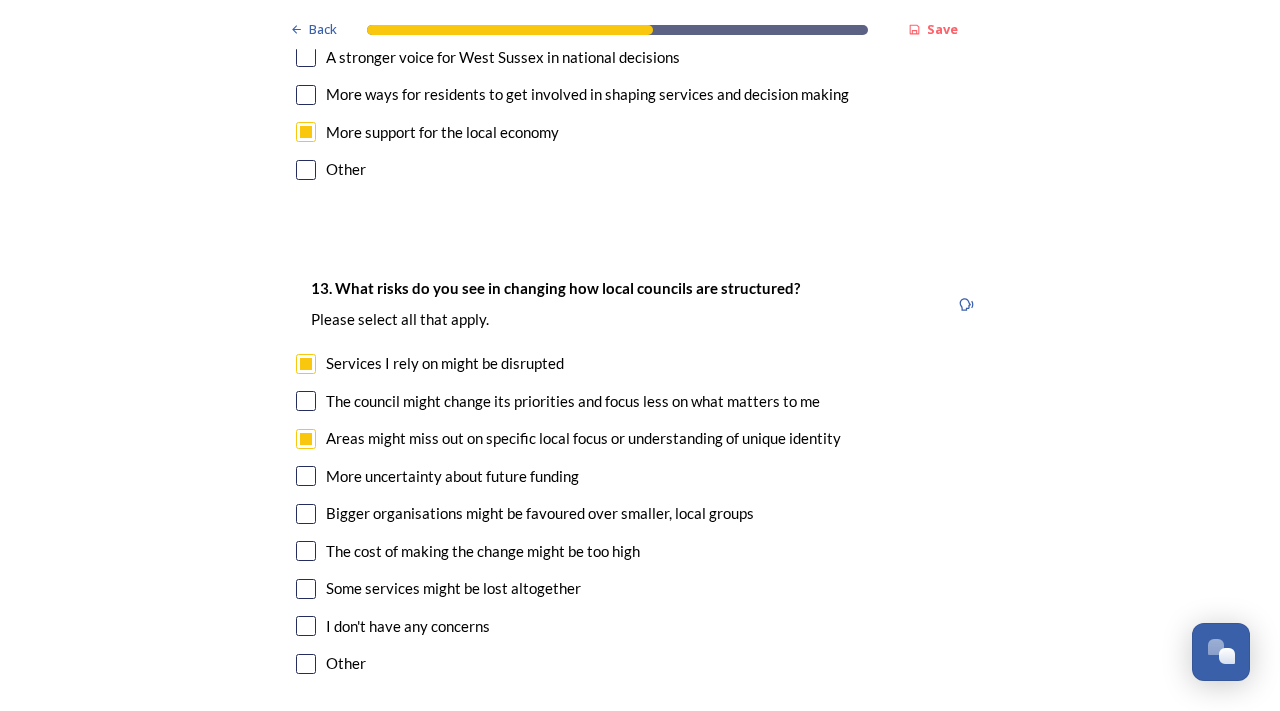 click at bounding box center [306, 514] 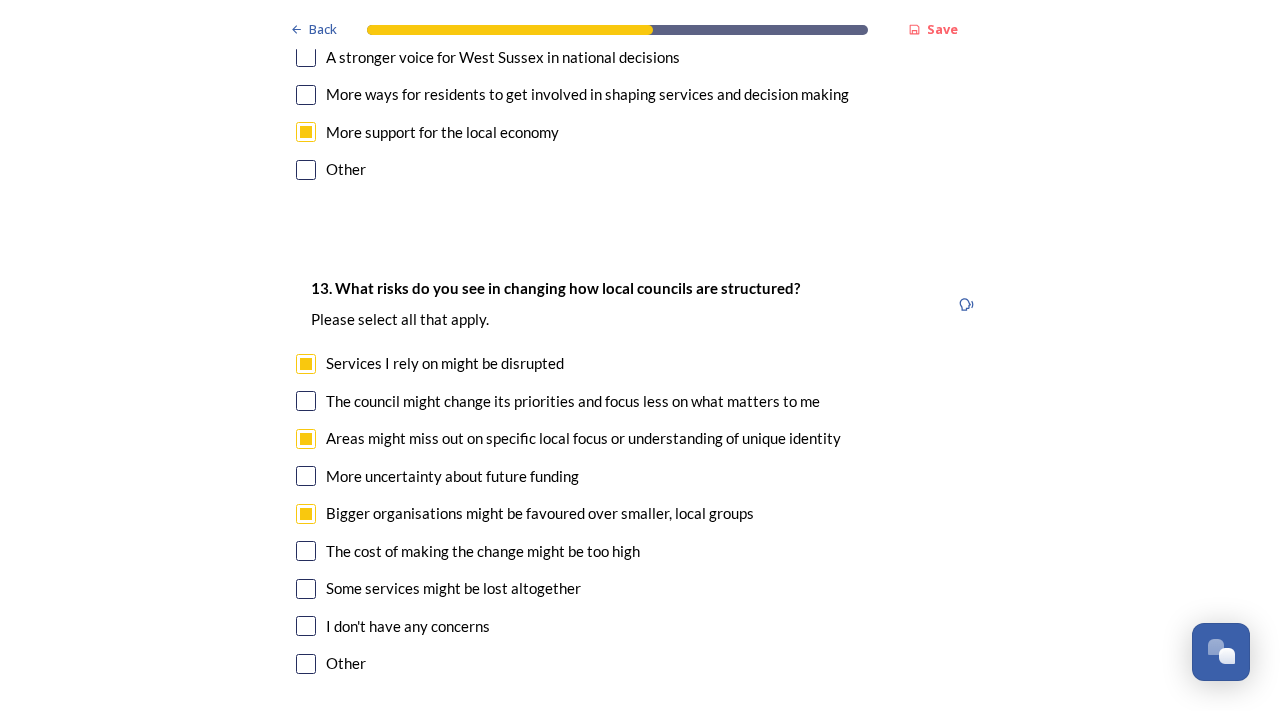 click at bounding box center [306, 589] 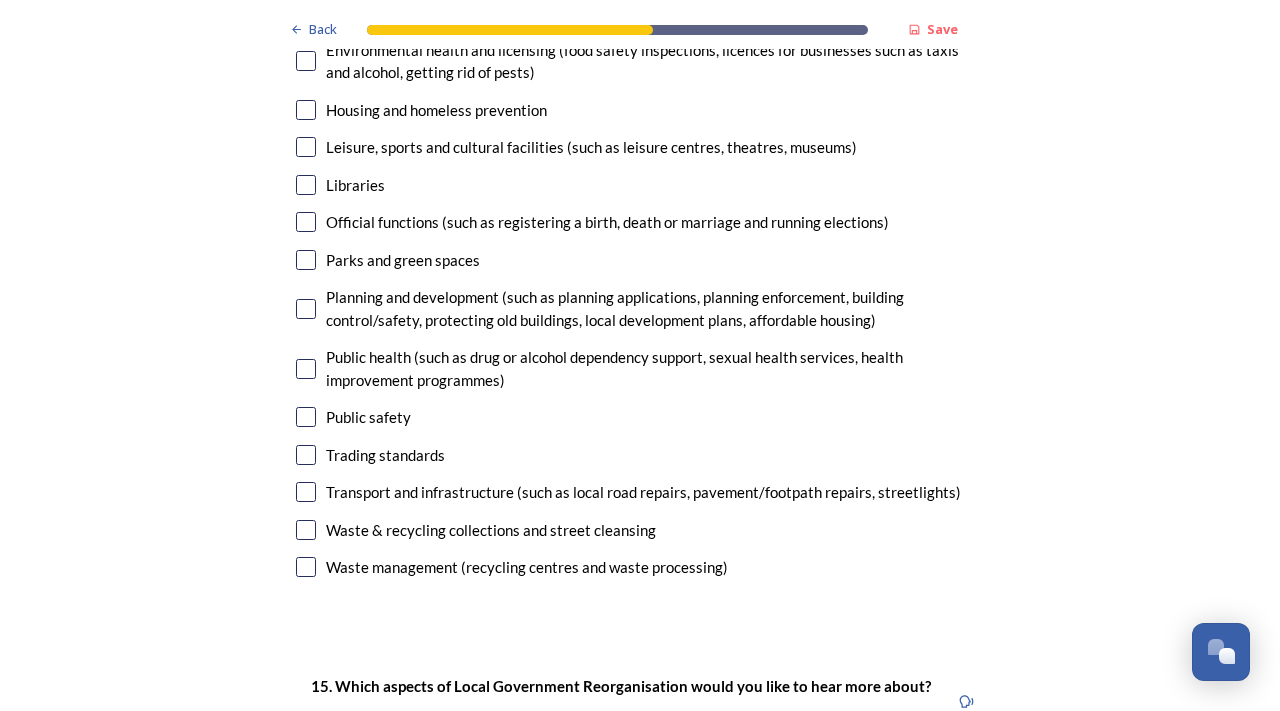scroll, scrollTop: 5200, scrollLeft: 0, axis: vertical 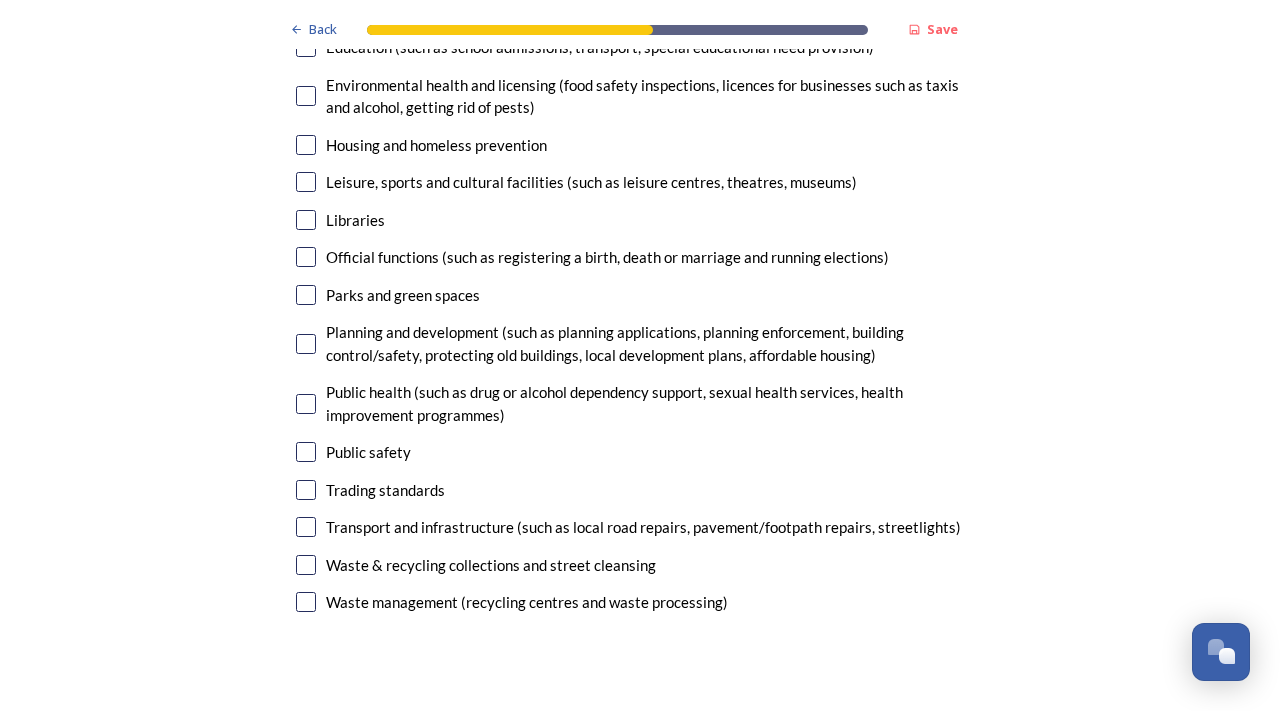 click at bounding box center [306, 527] 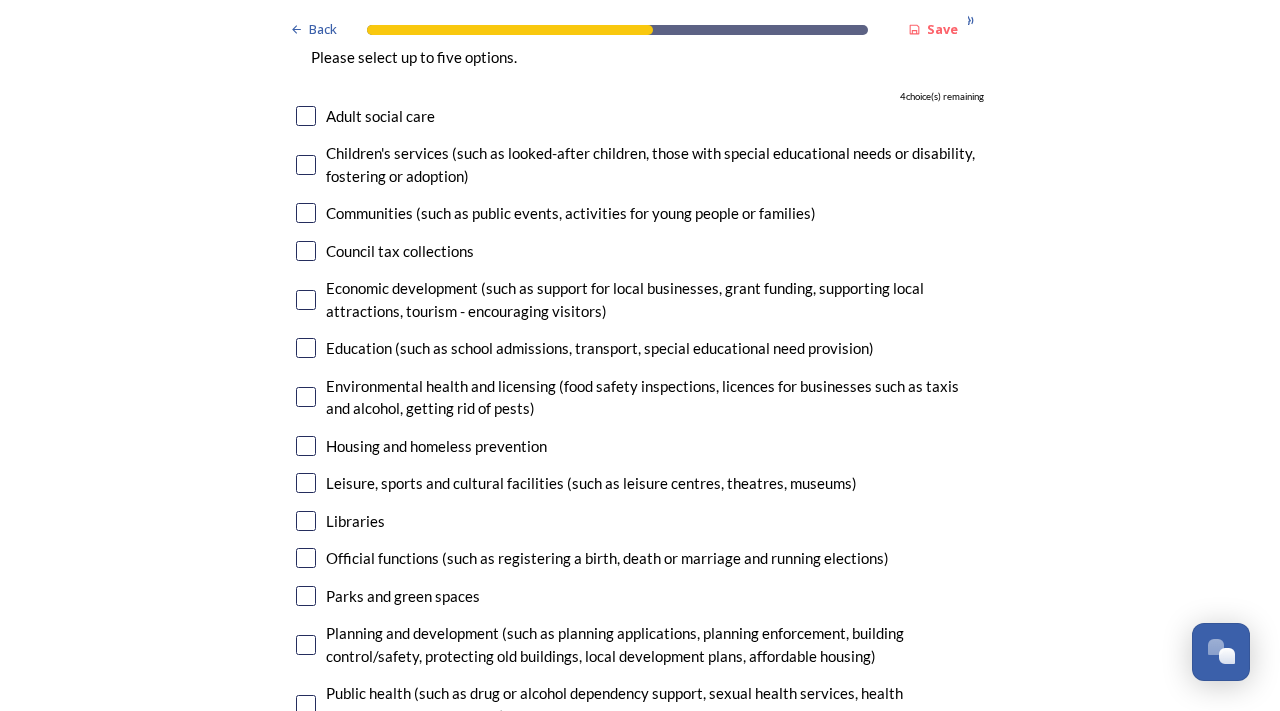 scroll, scrollTop: 4900, scrollLeft: 0, axis: vertical 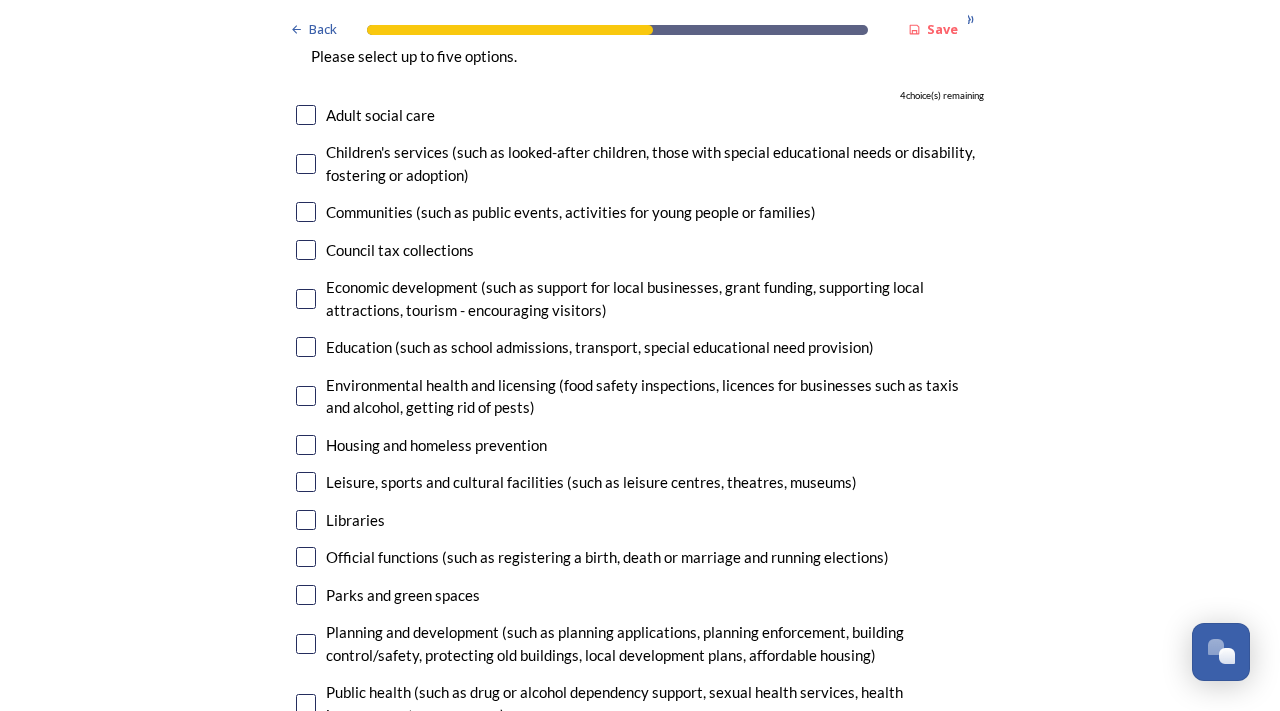 click at bounding box center (306, 520) 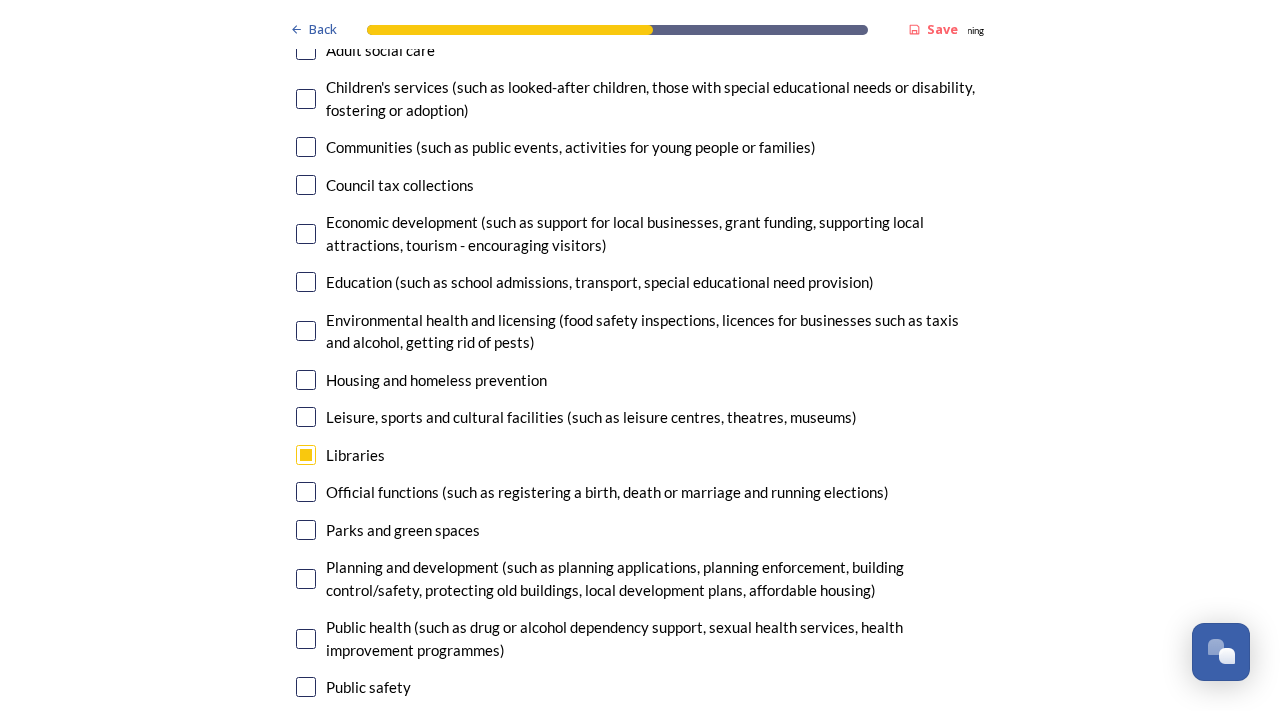 scroll, scrollTop: 5000, scrollLeft: 0, axis: vertical 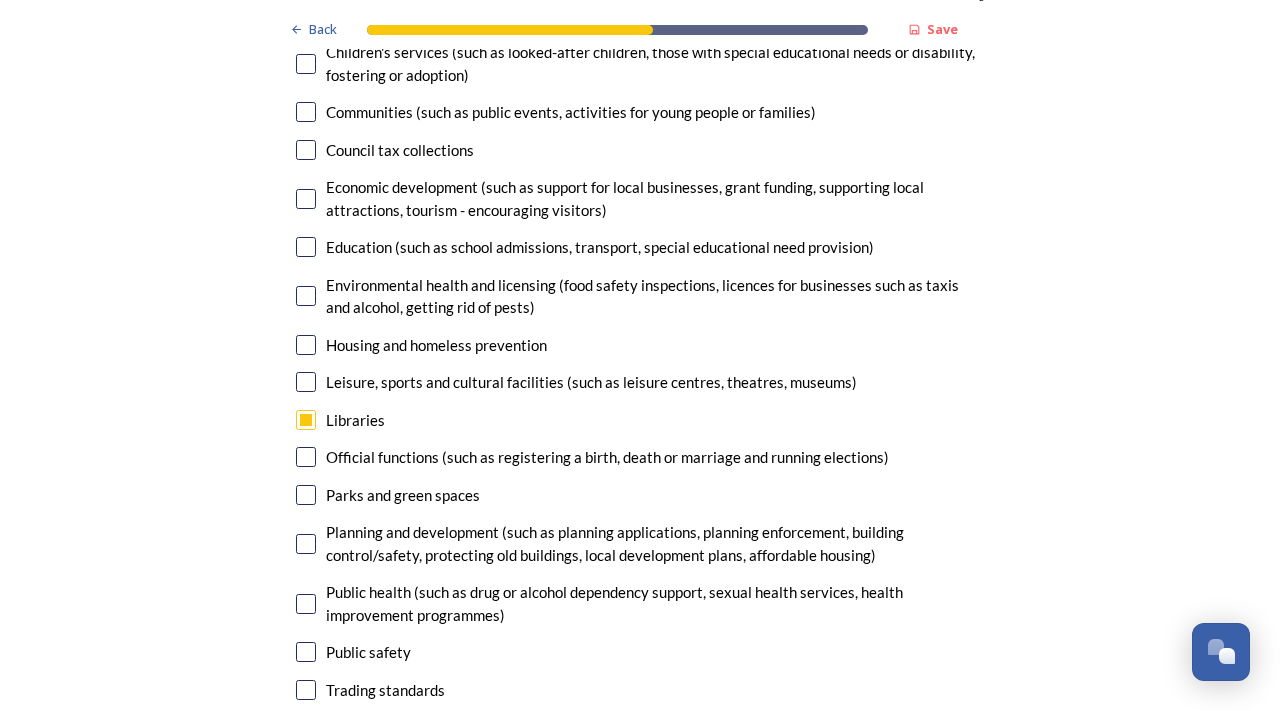 click at bounding box center (306, 544) 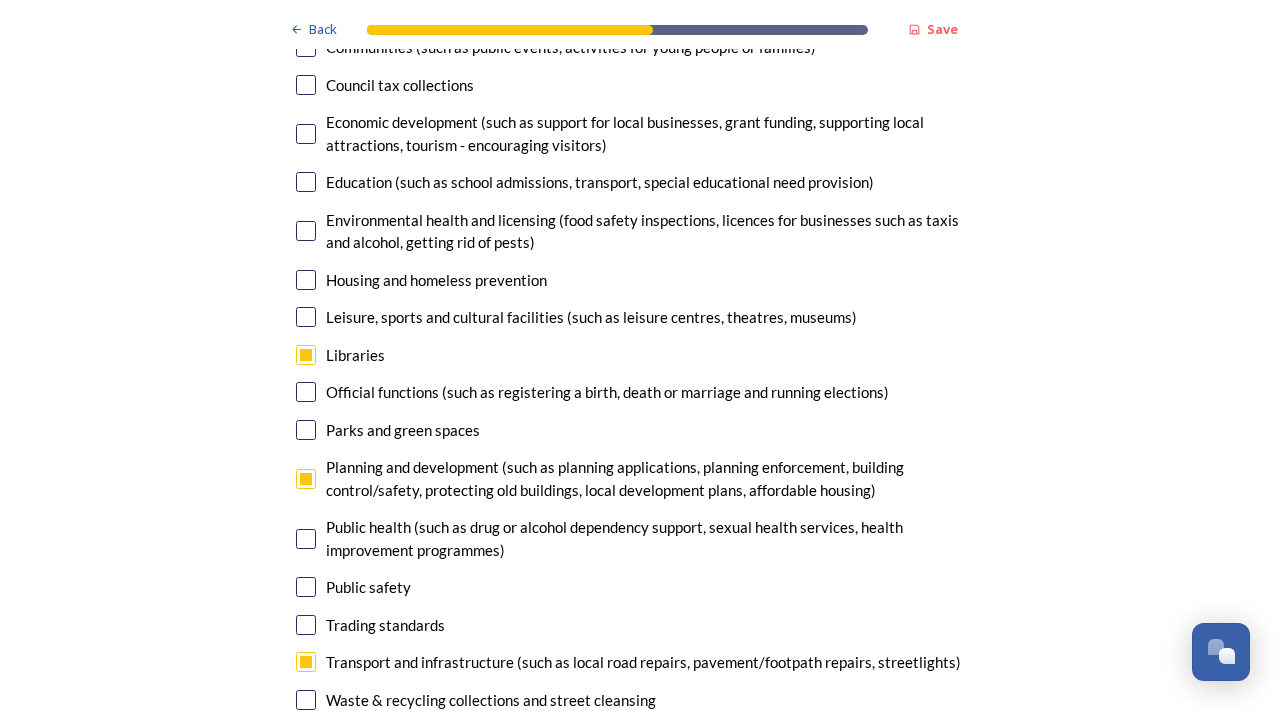 scroll, scrollTop: 5100, scrollLeft: 0, axis: vertical 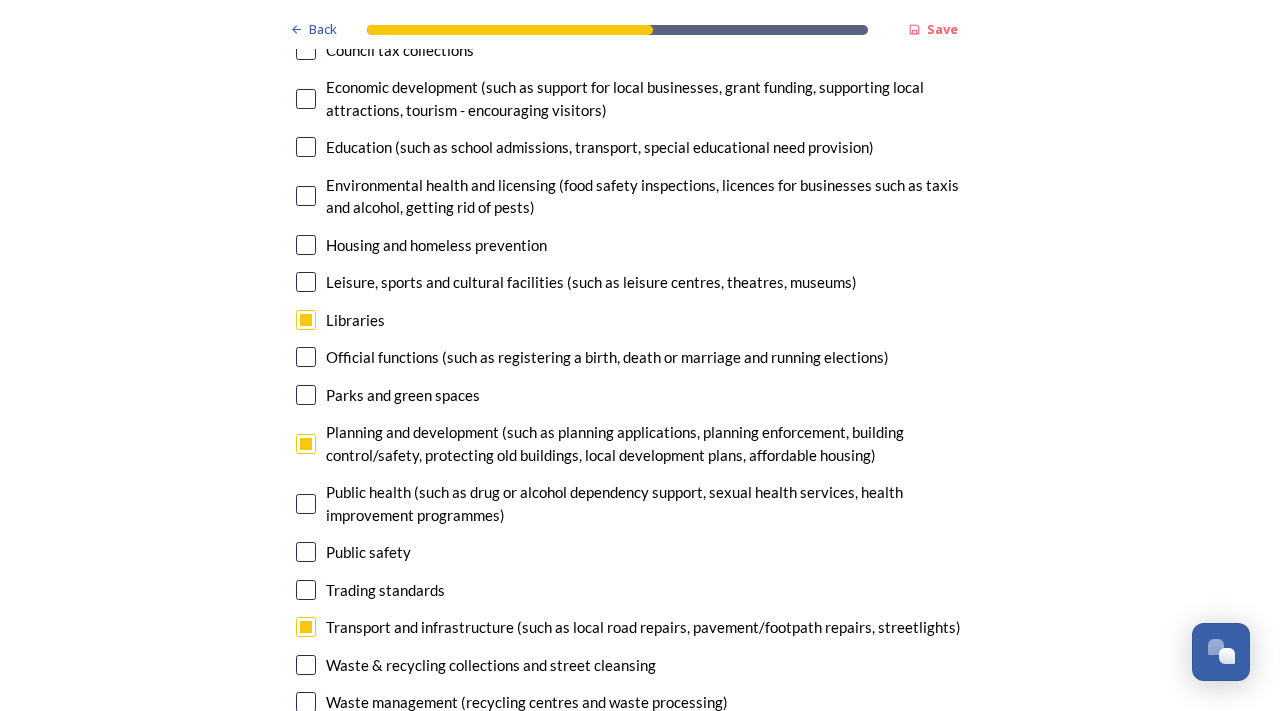 click at bounding box center [306, 665] 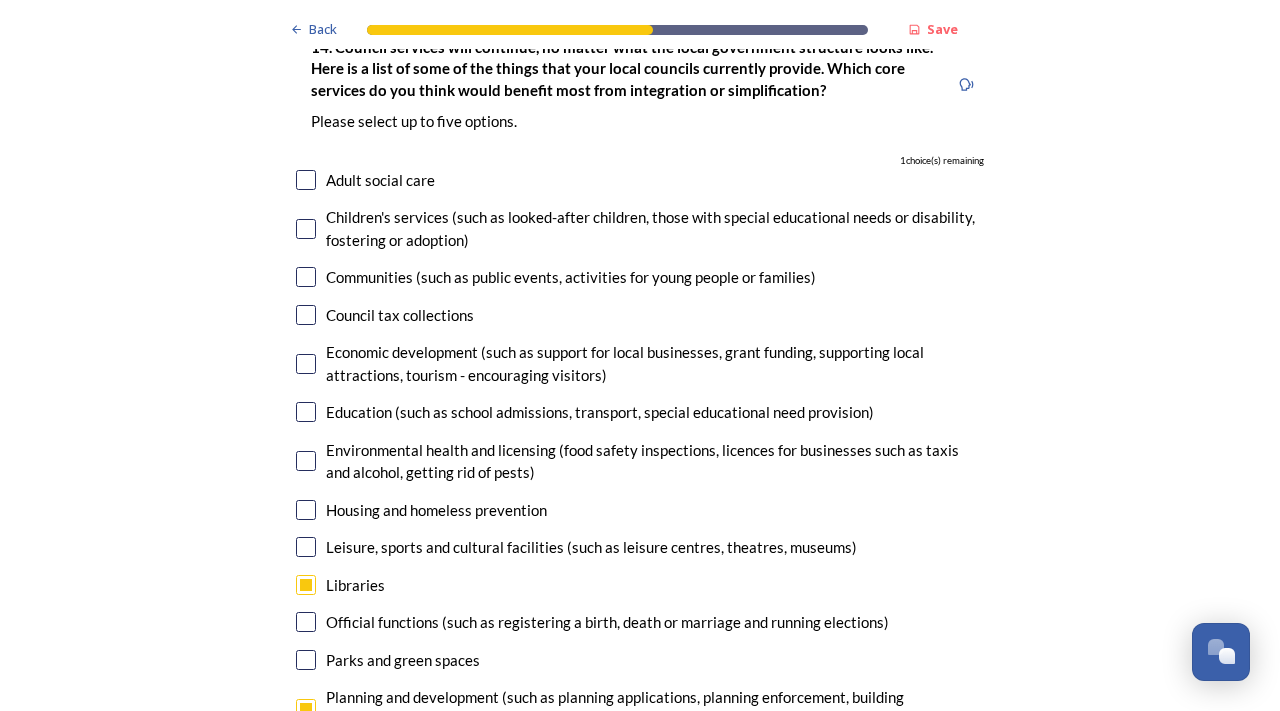 scroll, scrollTop: 4800, scrollLeft: 0, axis: vertical 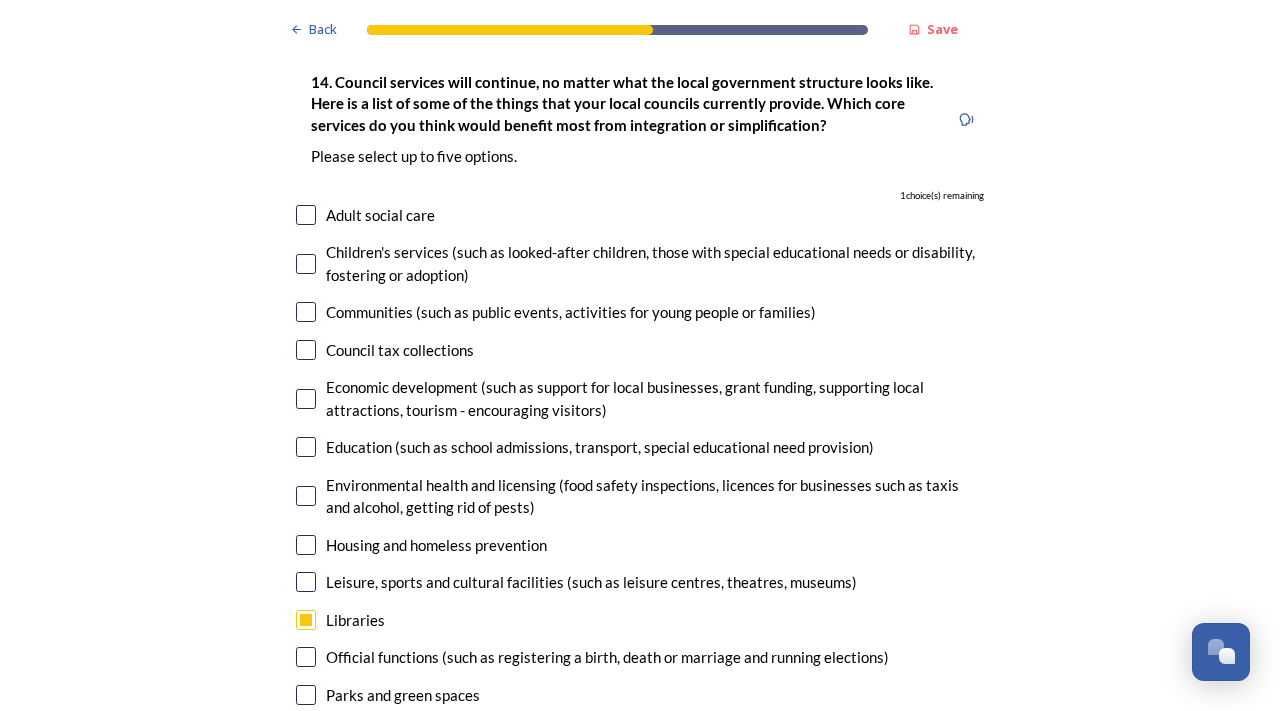 drag, startPoint x: 302, startPoint y: 245, endPoint x: 317, endPoint y: 245, distance: 15 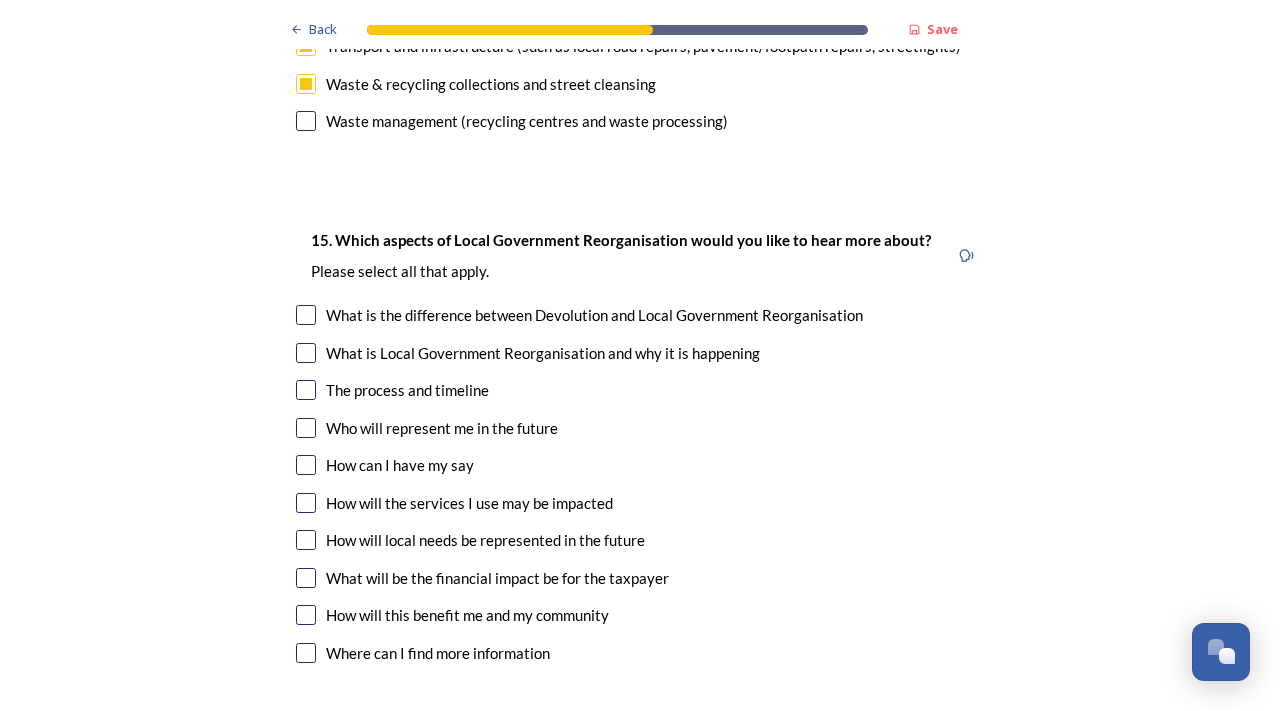 scroll, scrollTop: 5700, scrollLeft: 0, axis: vertical 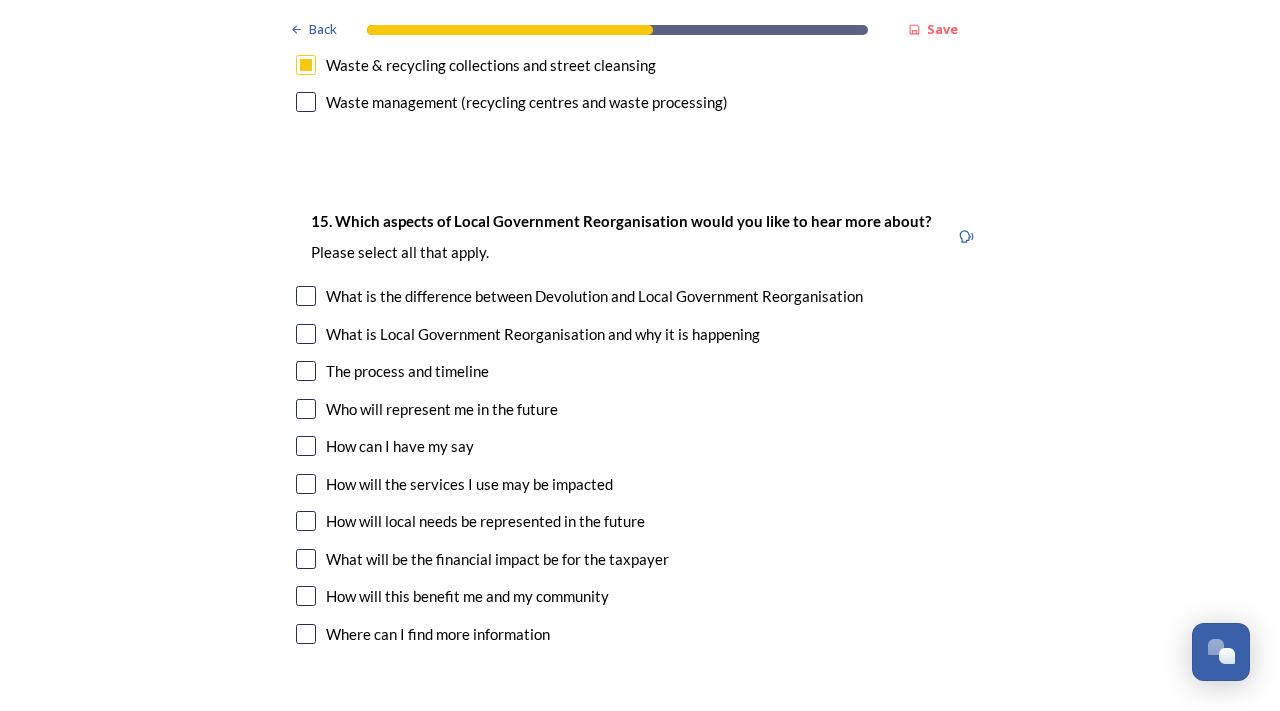 click at bounding box center [306, 559] 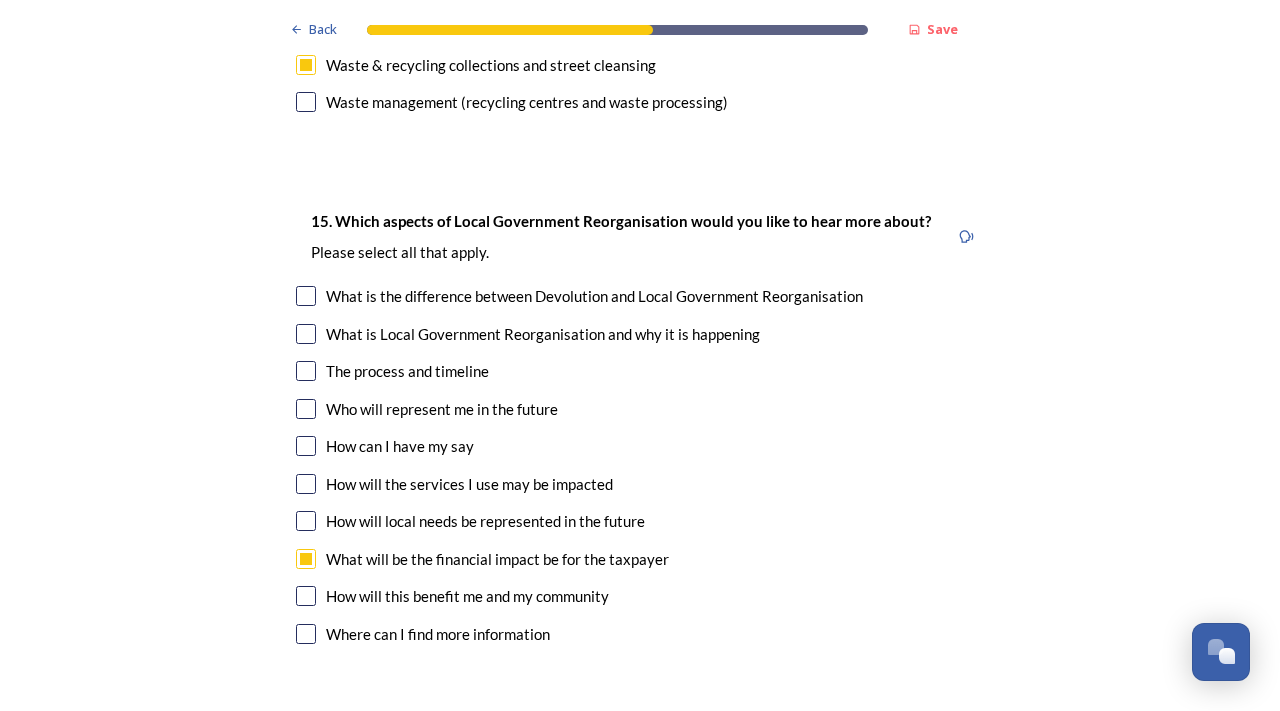 click at bounding box center [306, 521] 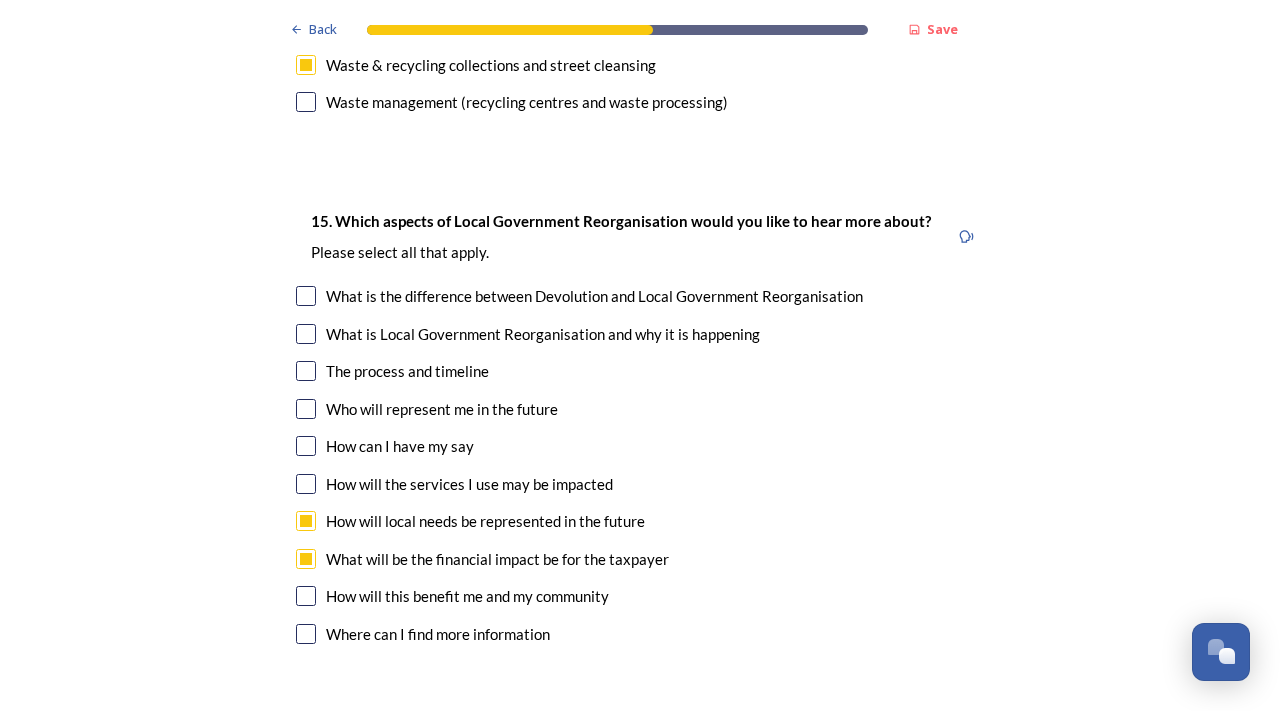 click at bounding box center [306, 371] 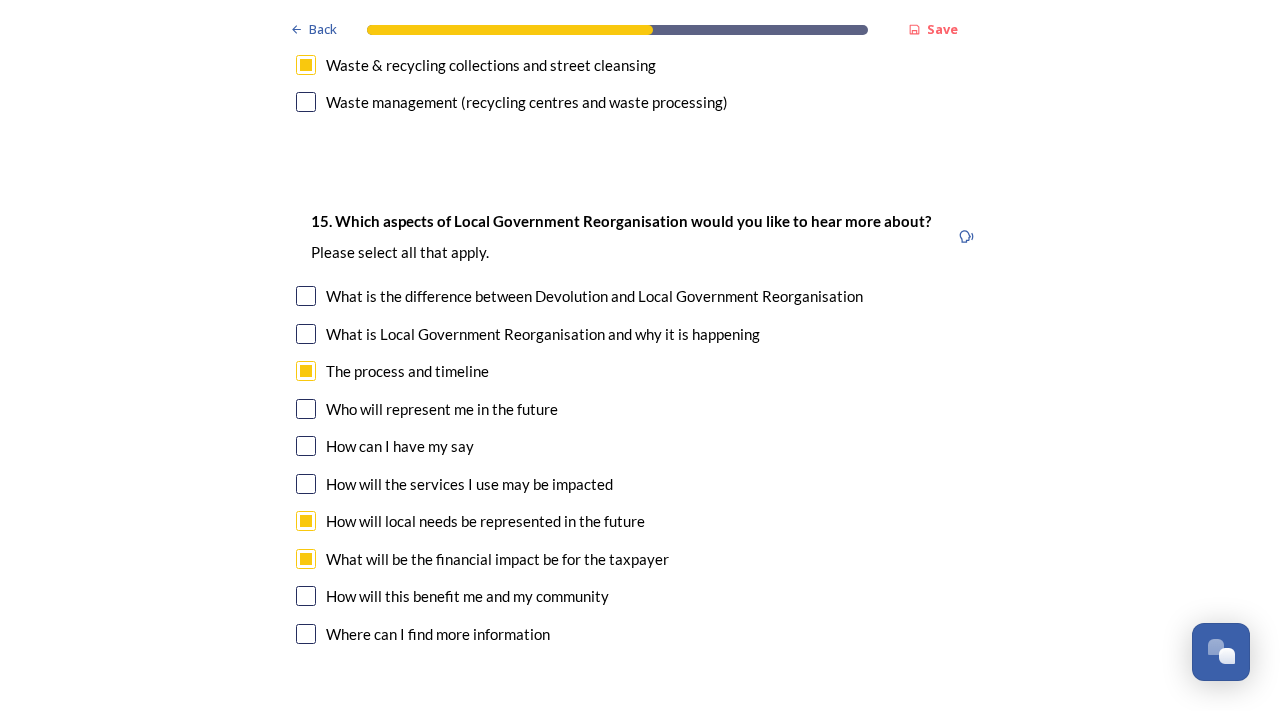 click at bounding box center (306, 484) 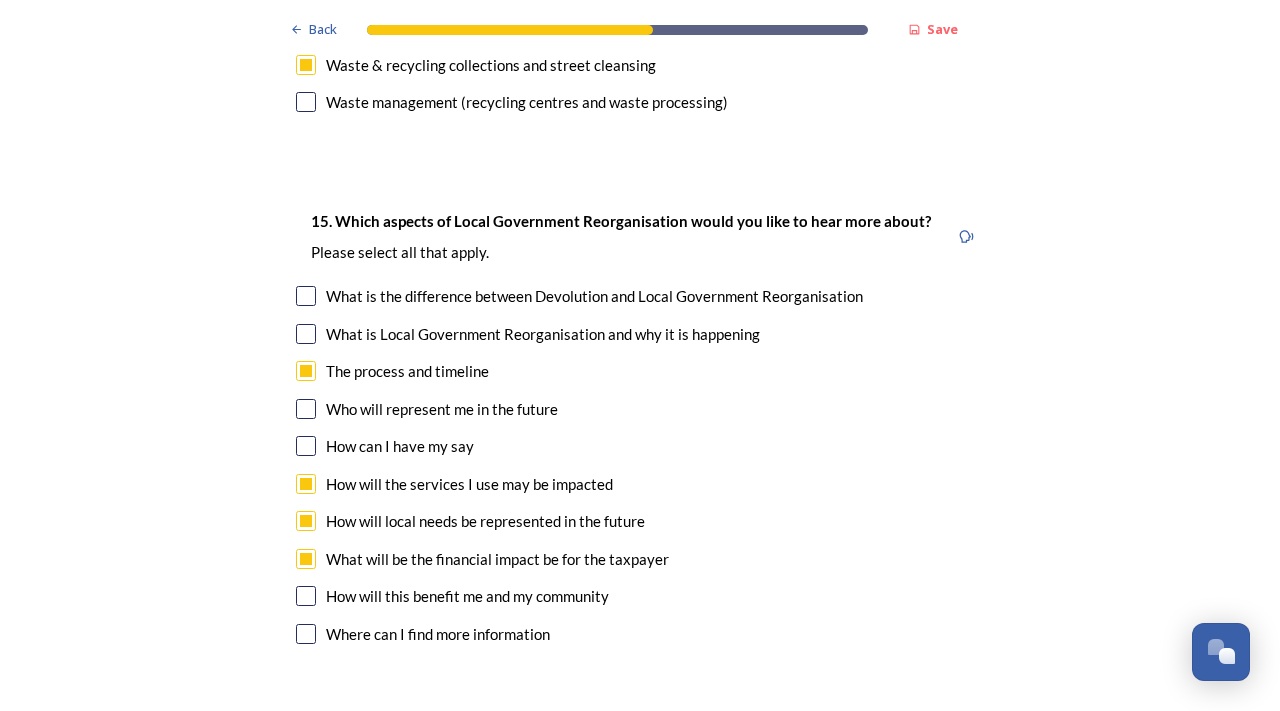 click at bounding box center (306, 596) 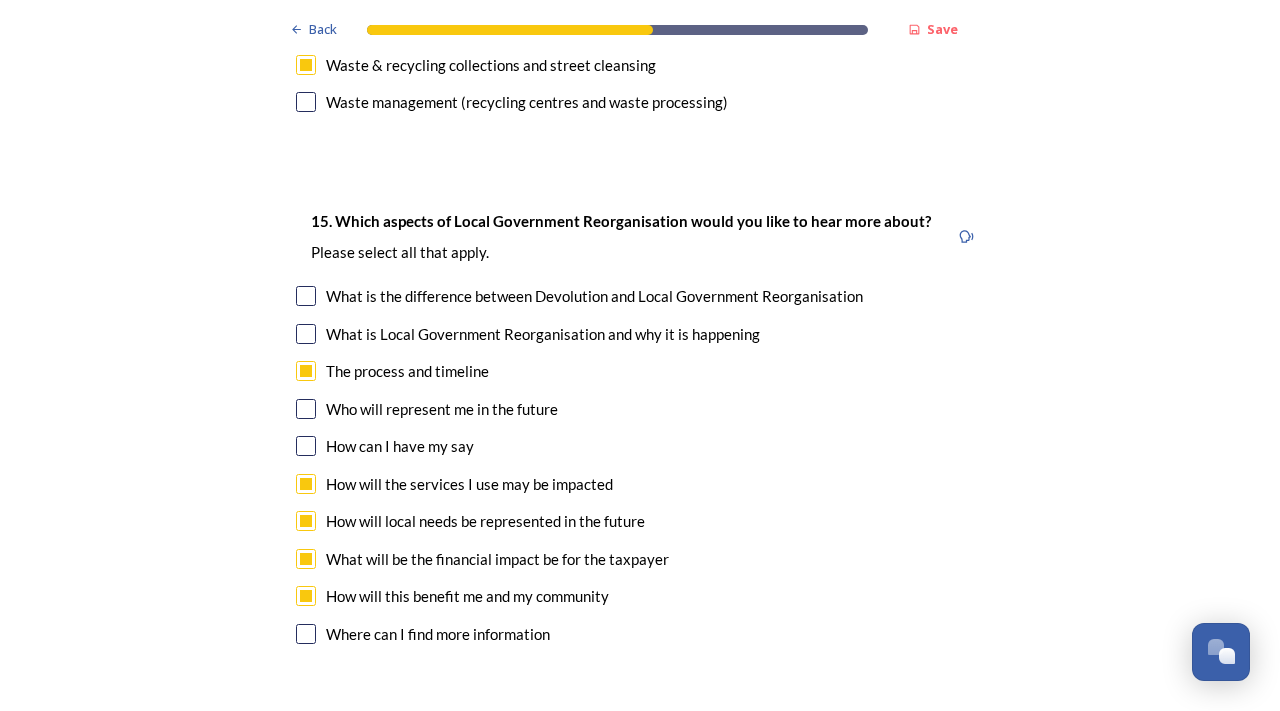 click at bounding box center [306, 409] 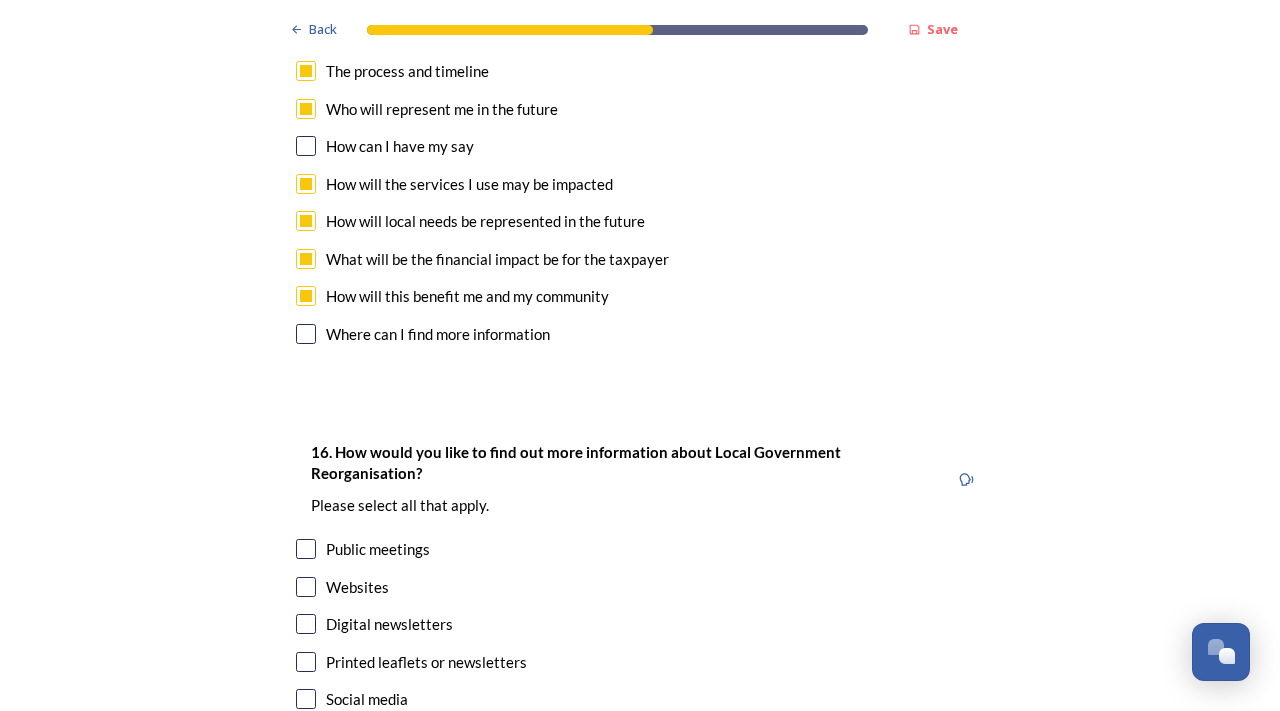 scroll, scrollTop: 6100, scrollLeft: 0, axis: vertical 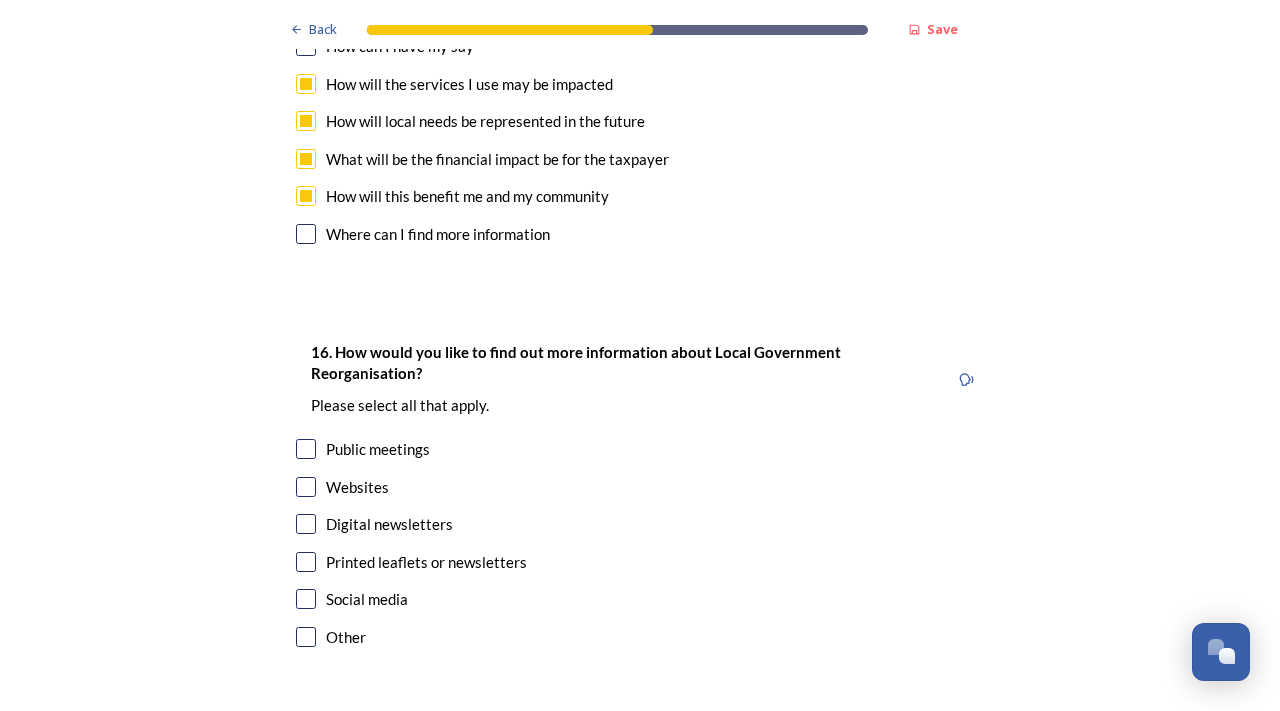 click at bounding box center [306, 487] 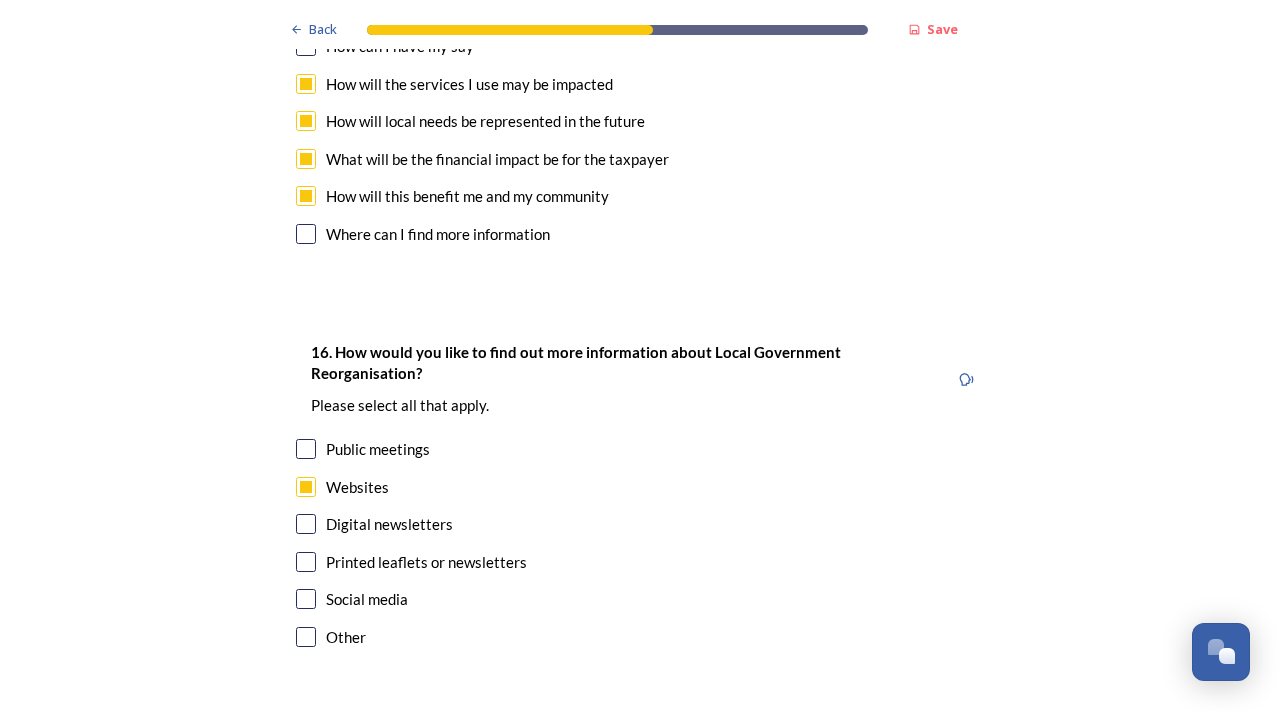 drag, startPoint x: 621, startPoint y: 636, endPoint x: 591, endPoint y: 634, distance: 30.066593 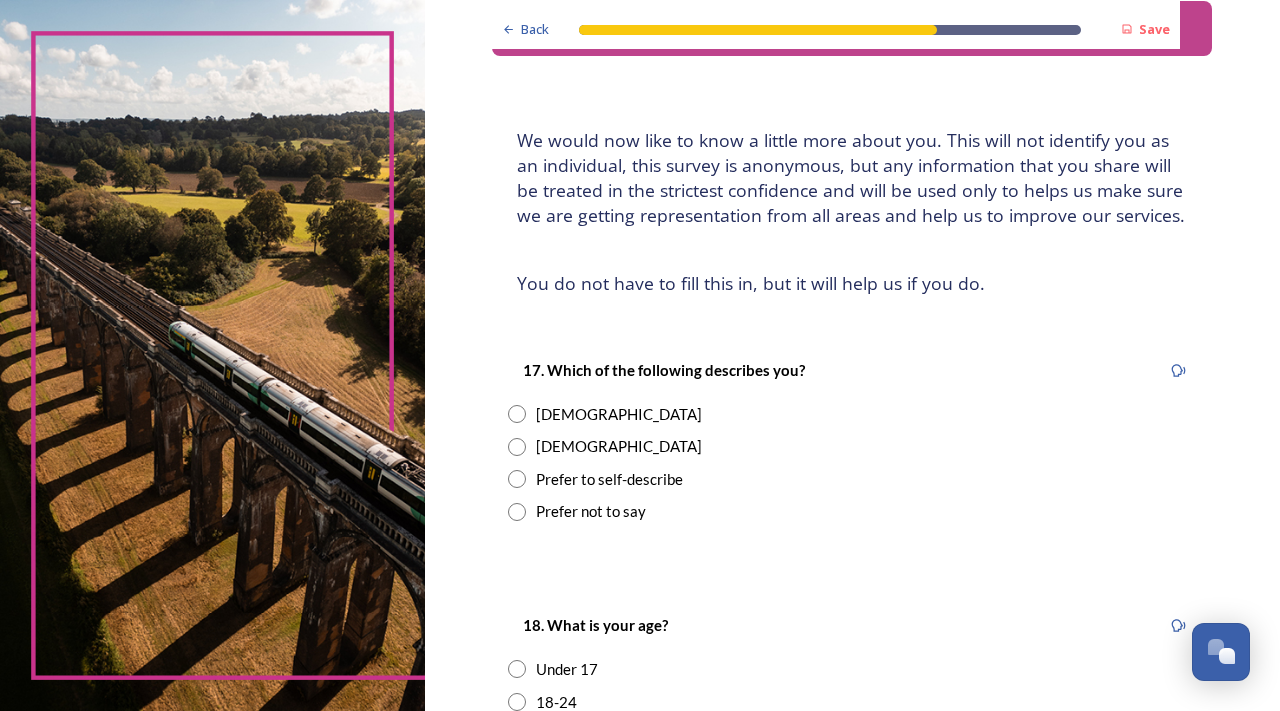 scroll, scrollTop: 100, scrollLeft: 0, axis: vertical 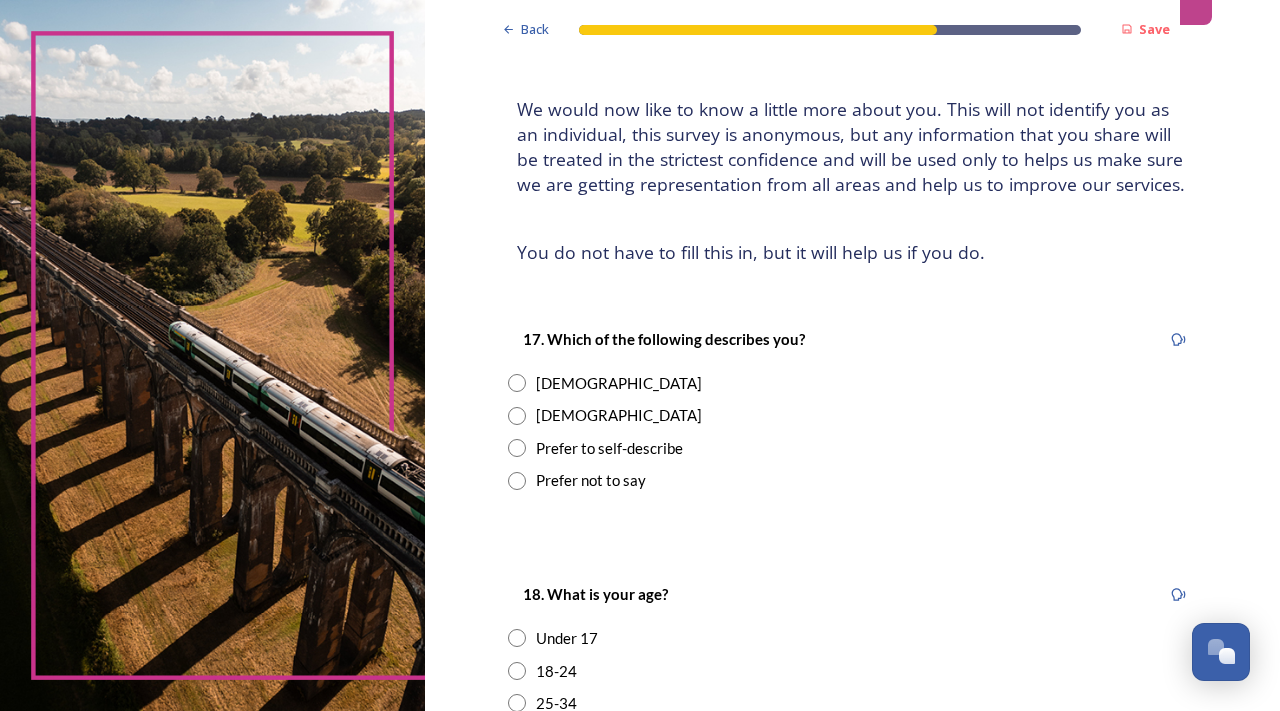 click at bounding box center (517, 383) 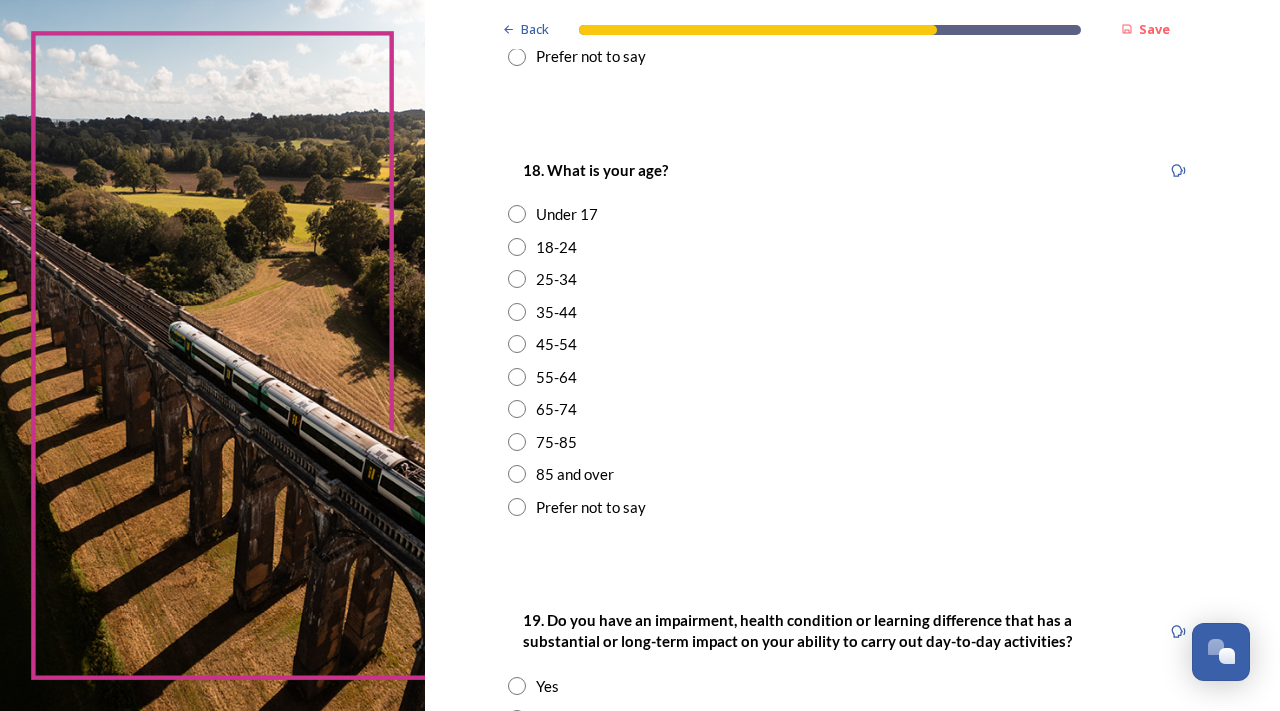 scroll, scrollTop: 600, scrollLeft: 0, axis: vertical 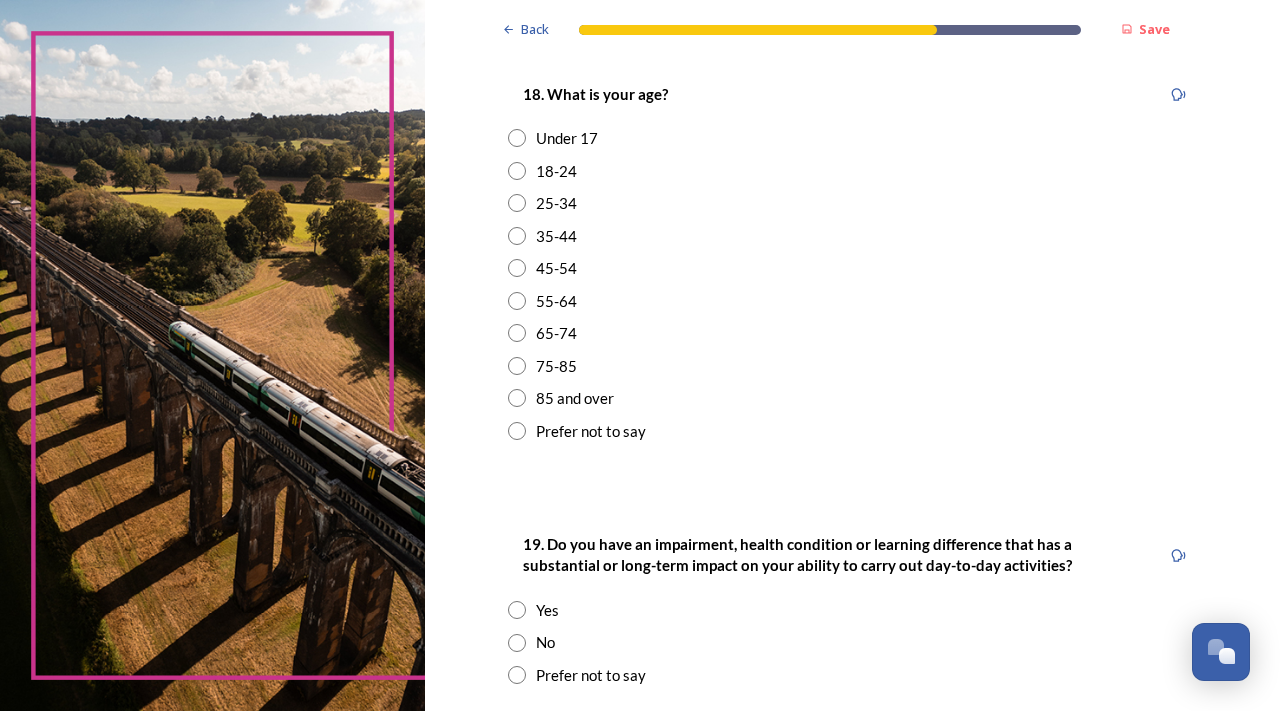 click at bounding box center [517, 398] 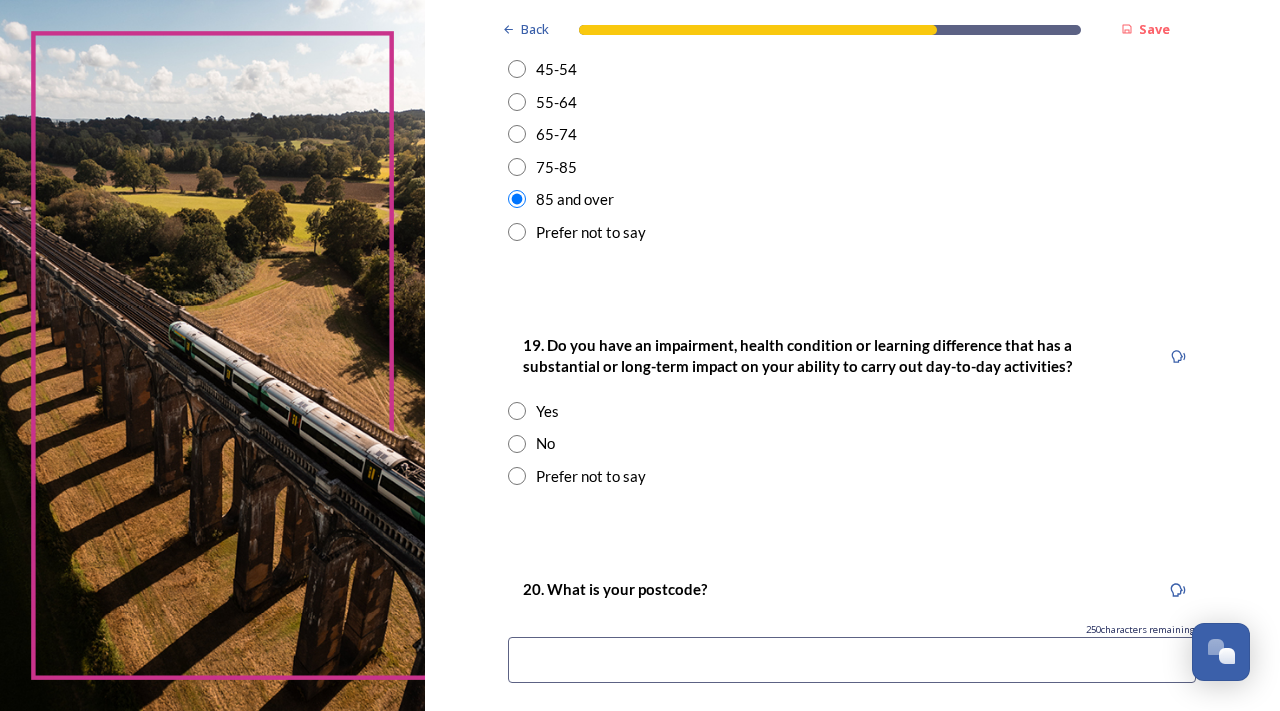 scroll, scrollTop: 800, scrollLeft: 0, axis: vertical 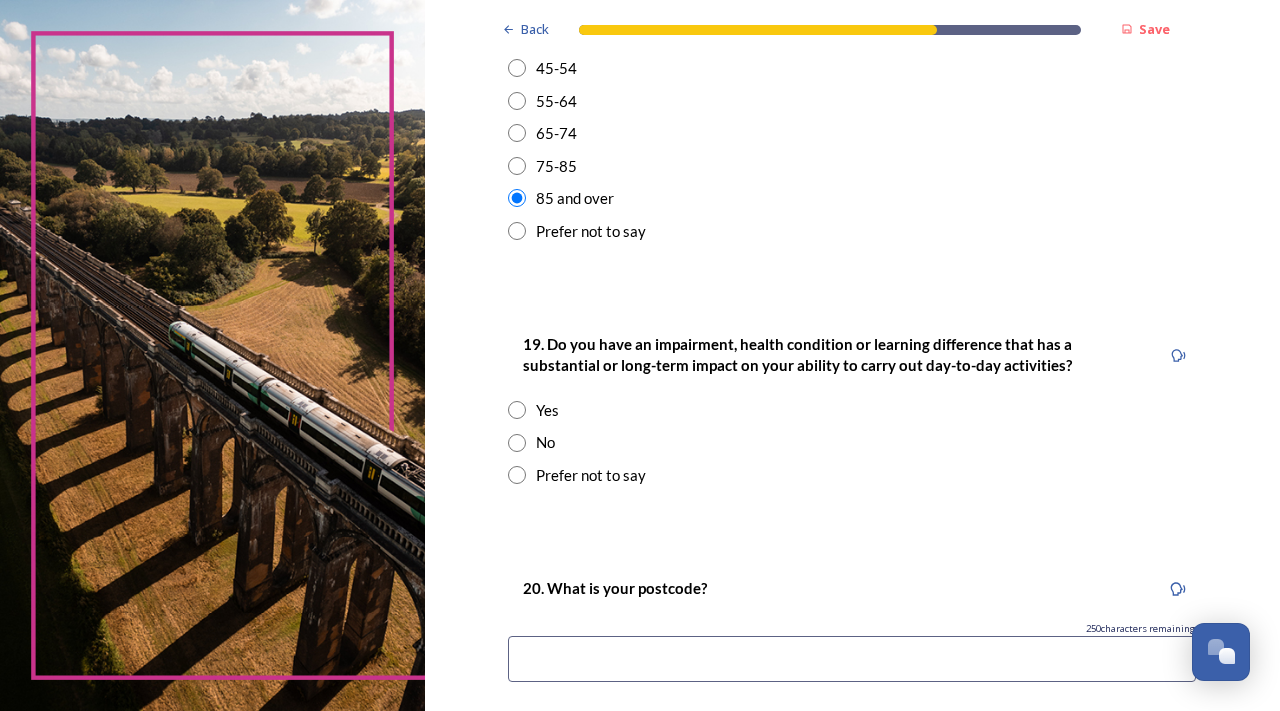 click at bounding box center [517, 475] 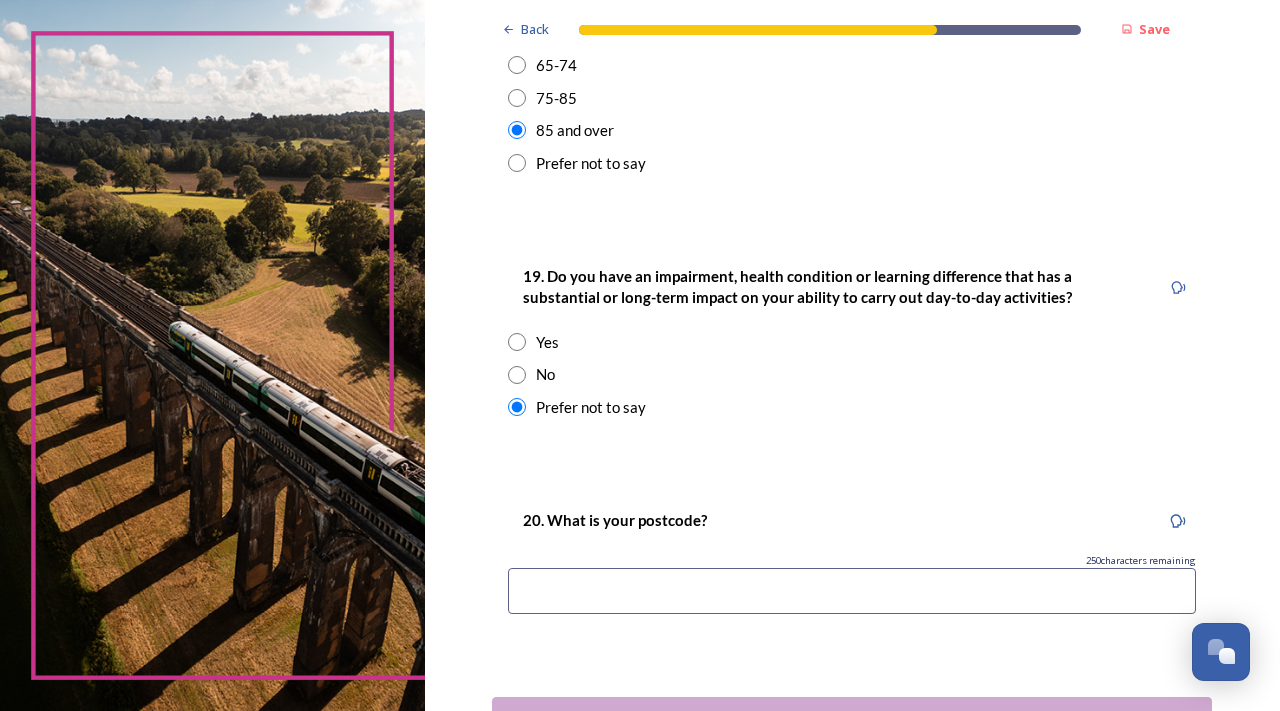 scroll, scrollTop: 1000, scrollLeft: 0, axis: vertical 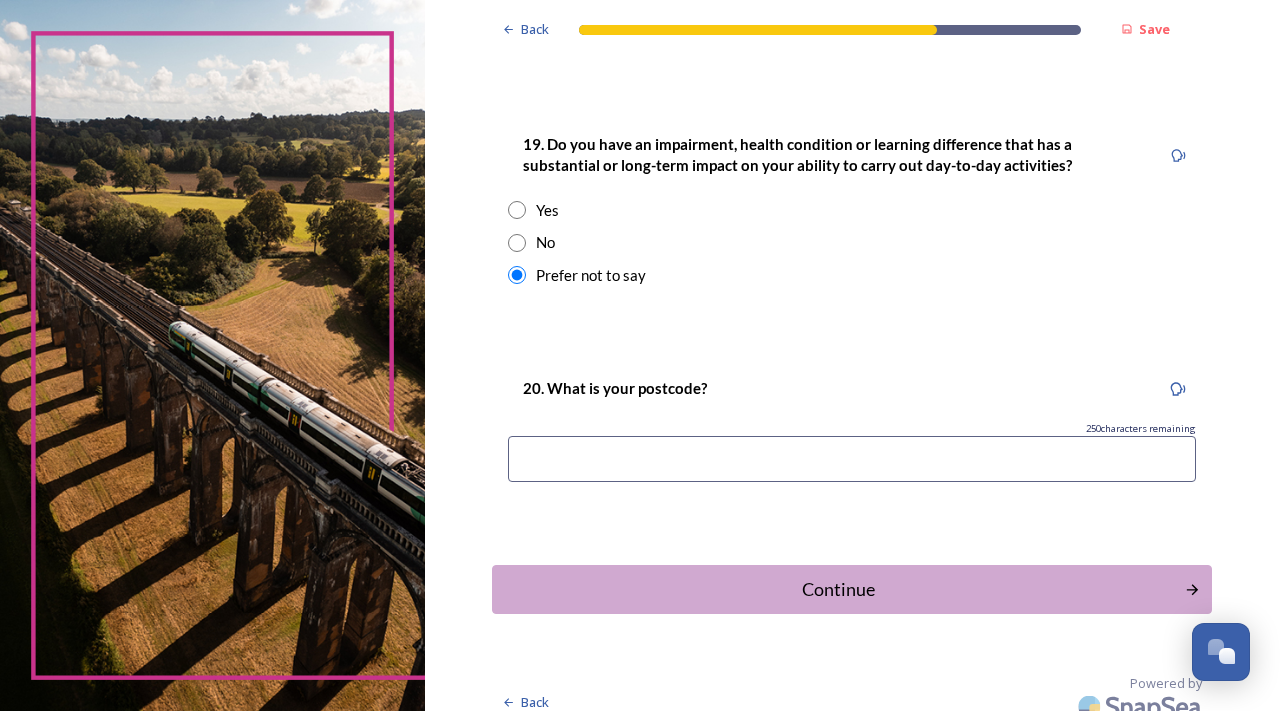 click at bounding box center [852, 459] 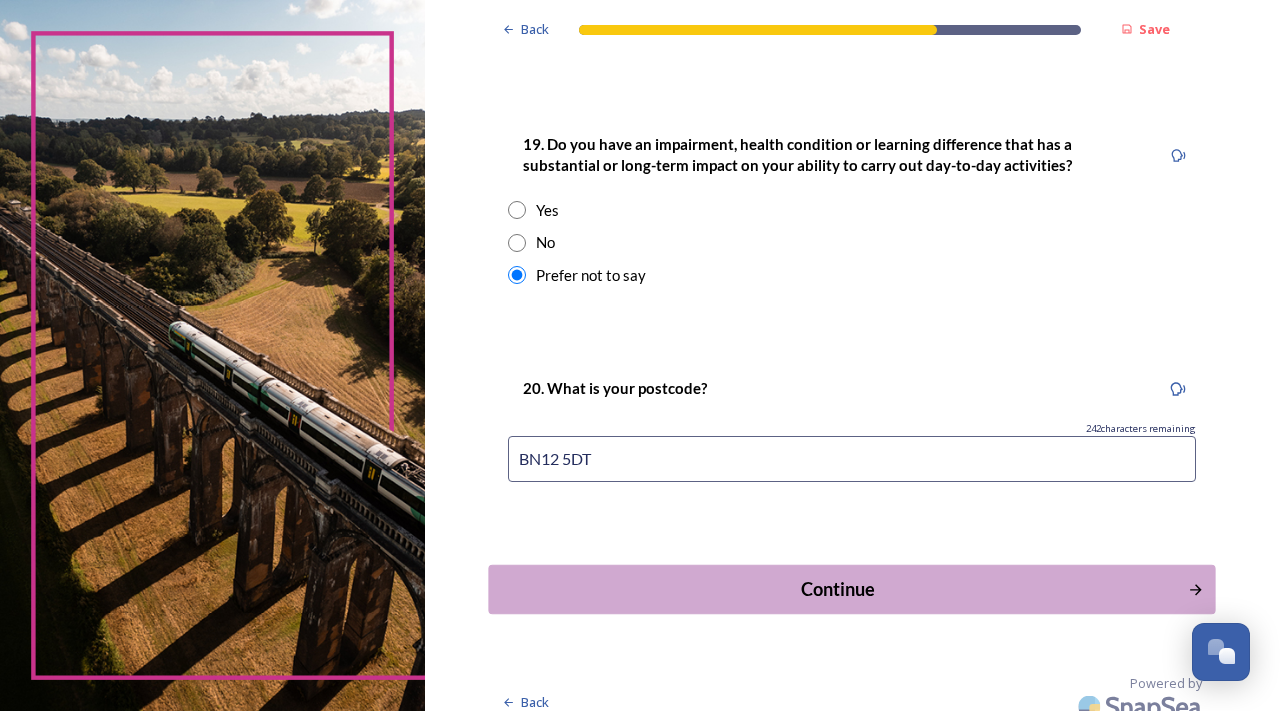 type on "BN12 5DT" 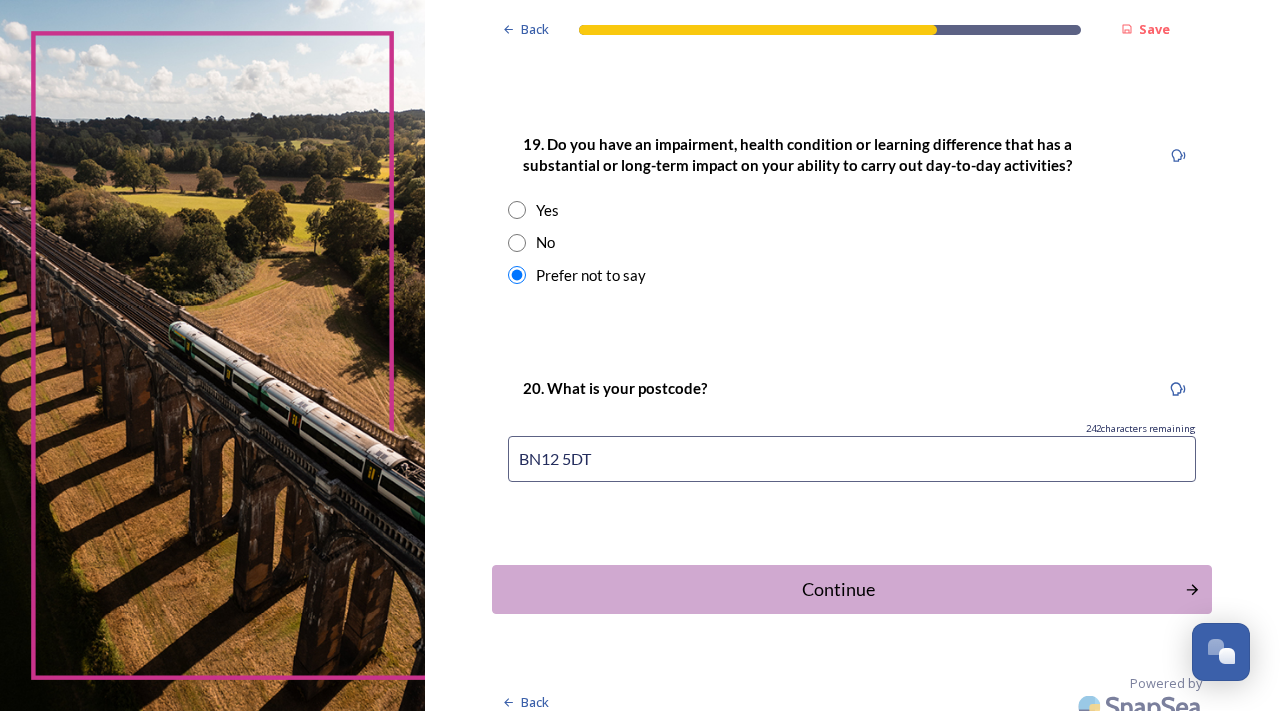 scroll, scrollTop: 0, scrollLeft: 0, axis: both 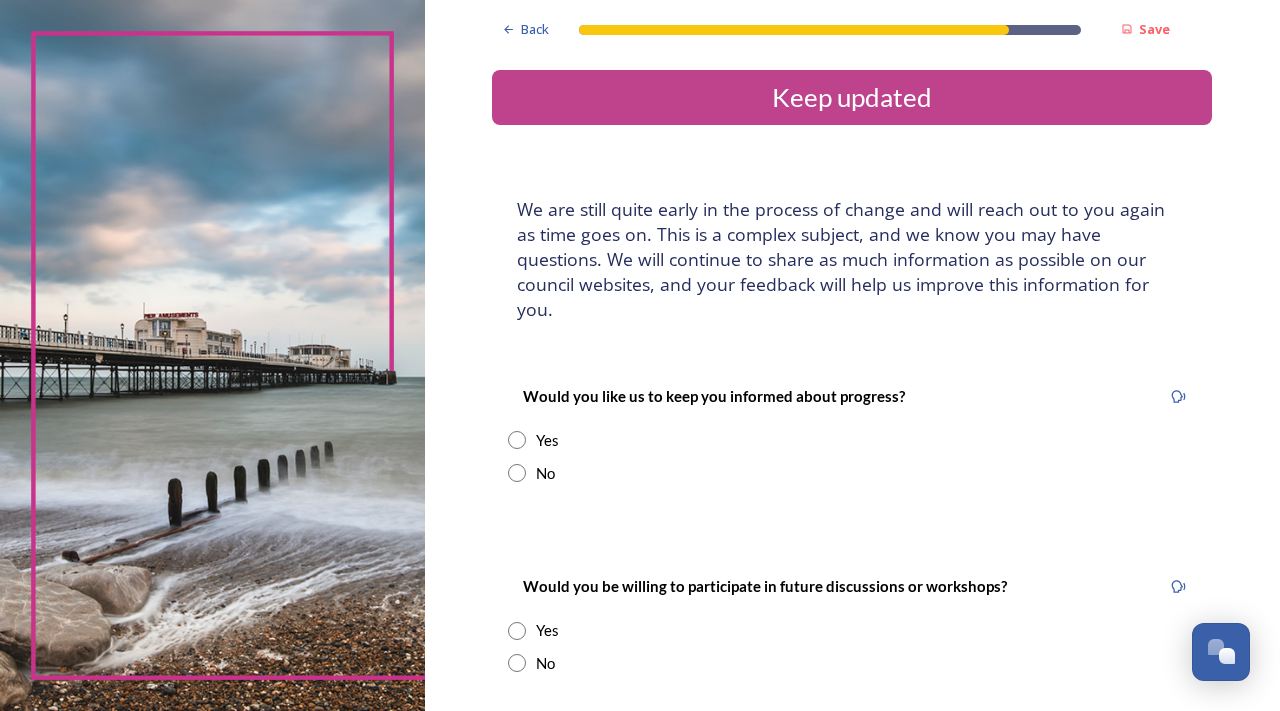 click at bounding box center (517, 440) 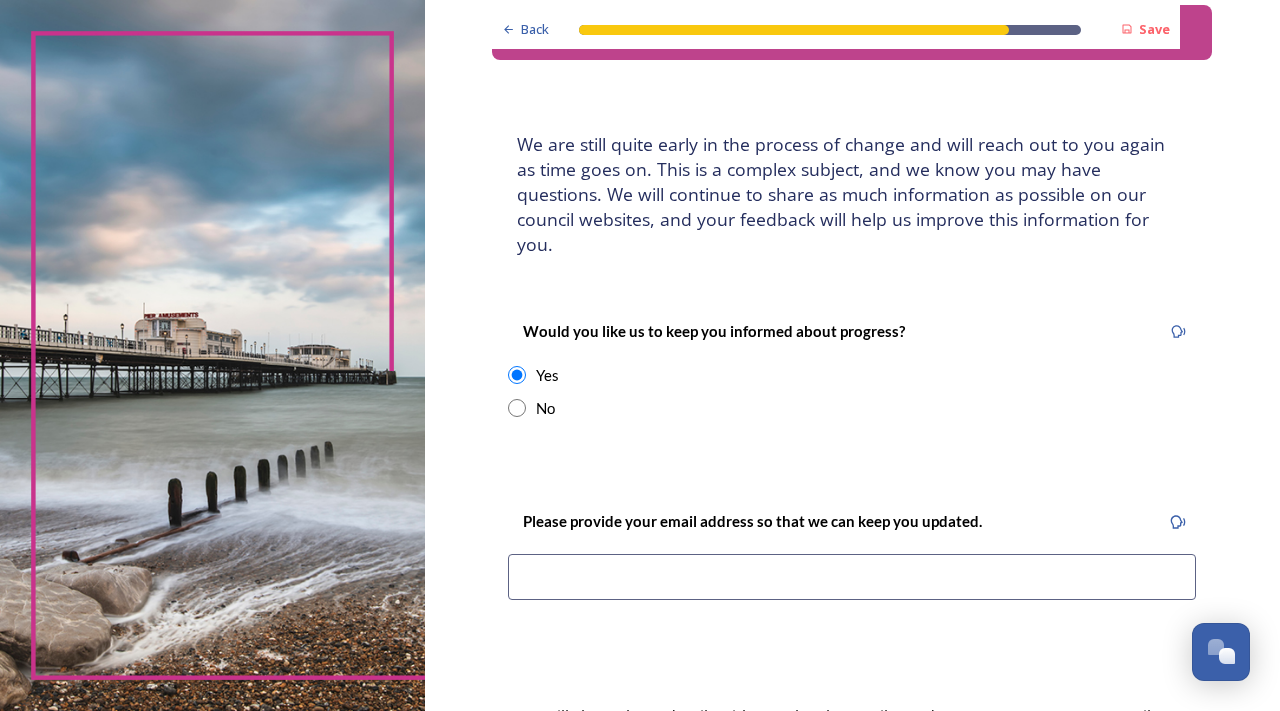 scroll, scrollTop: 100, scrollLeft: 0, axis: vertical 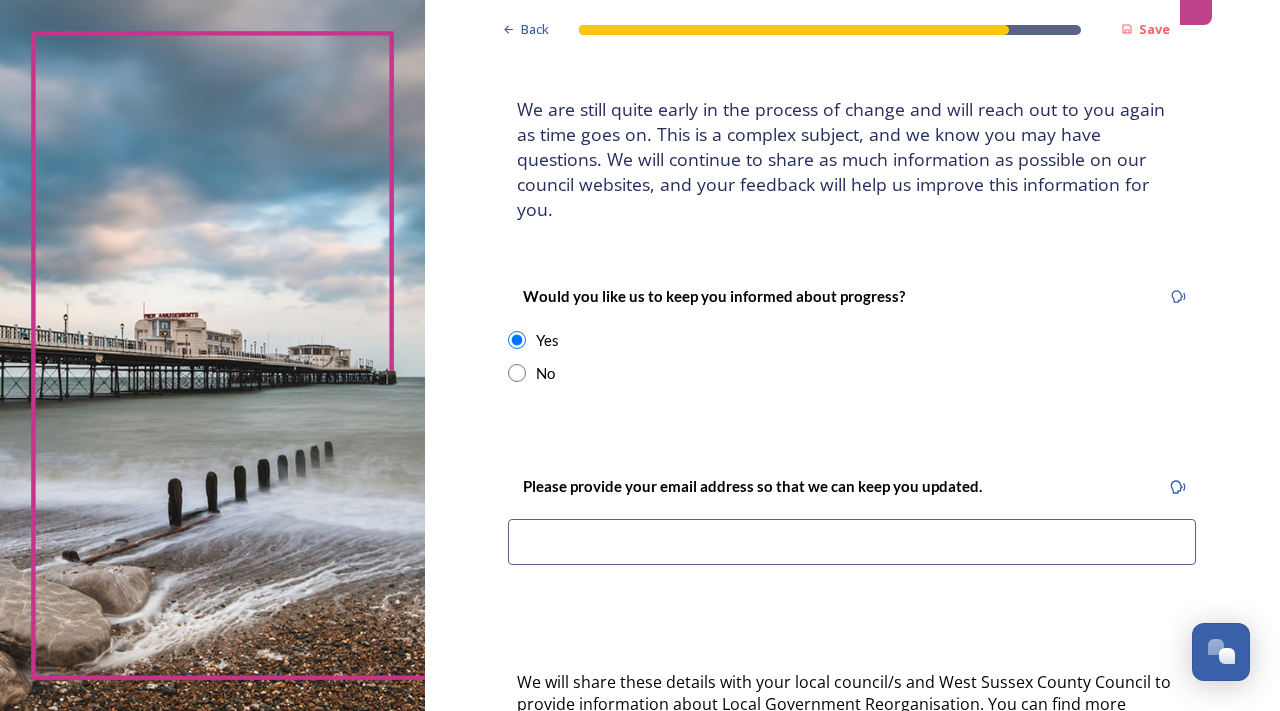 click at bounding box center (852, 542) 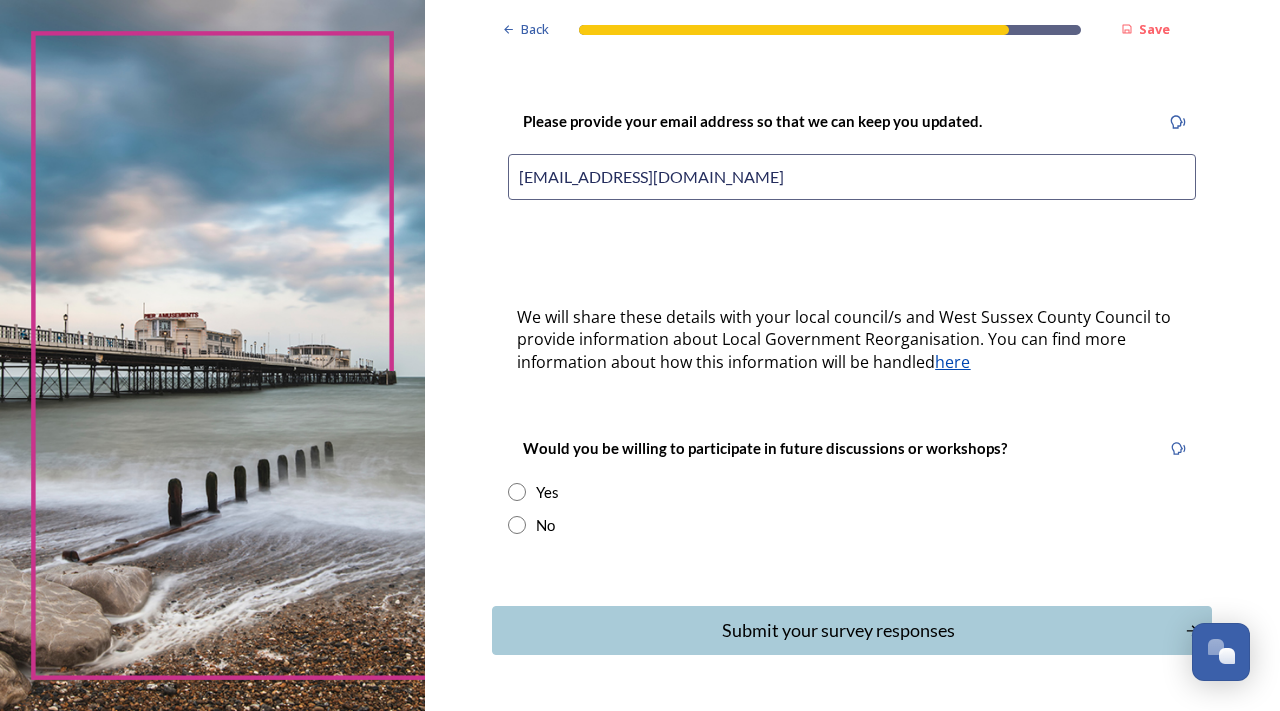 scroll, scrollTop: 500, scrollLeft: 0, axis: vertical 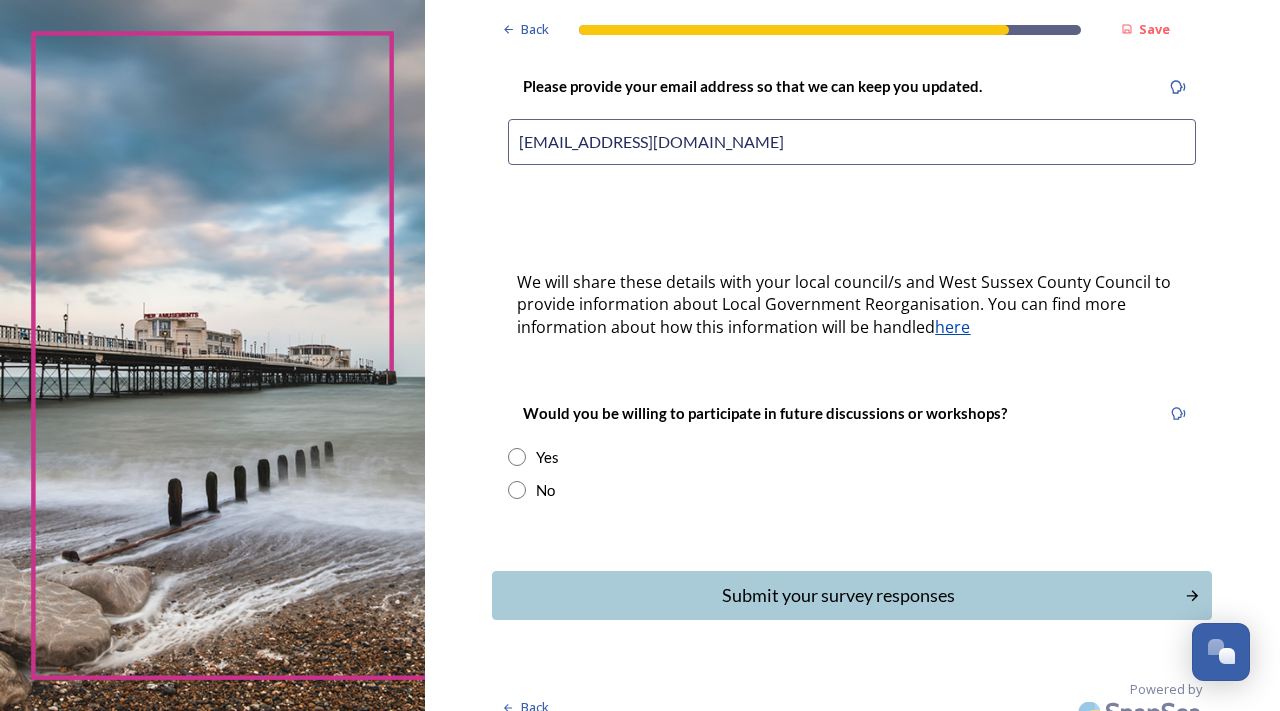 click at bounding box center (517, 490) 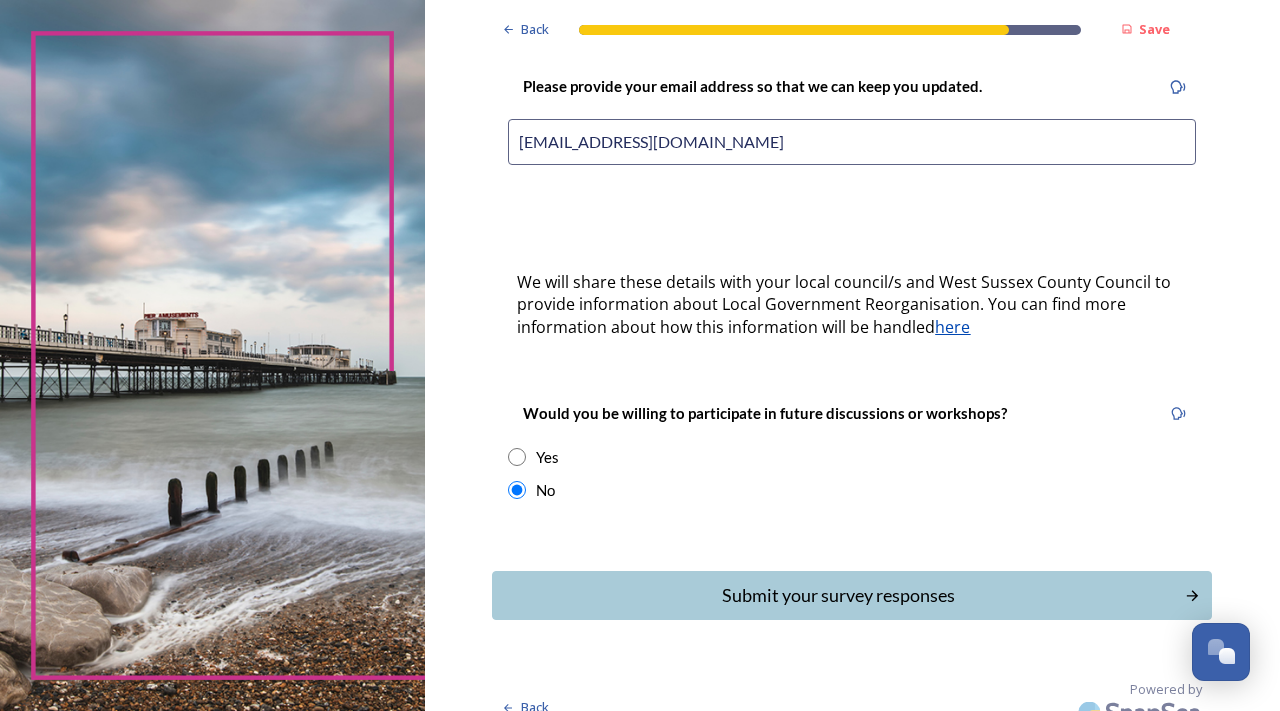 click on "Submit your survey responses" at bounding box center [838, 595] 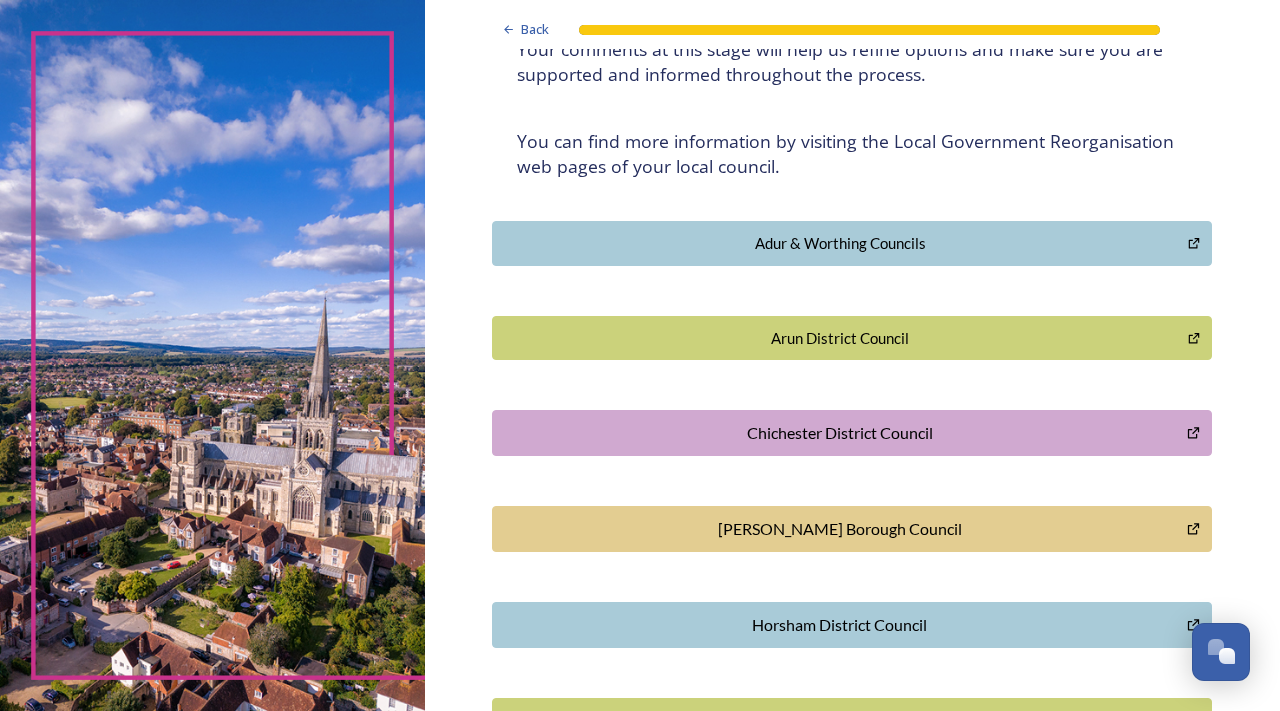 scroll, scrollTop: 300, scrollLeft: 0, axis: vertical 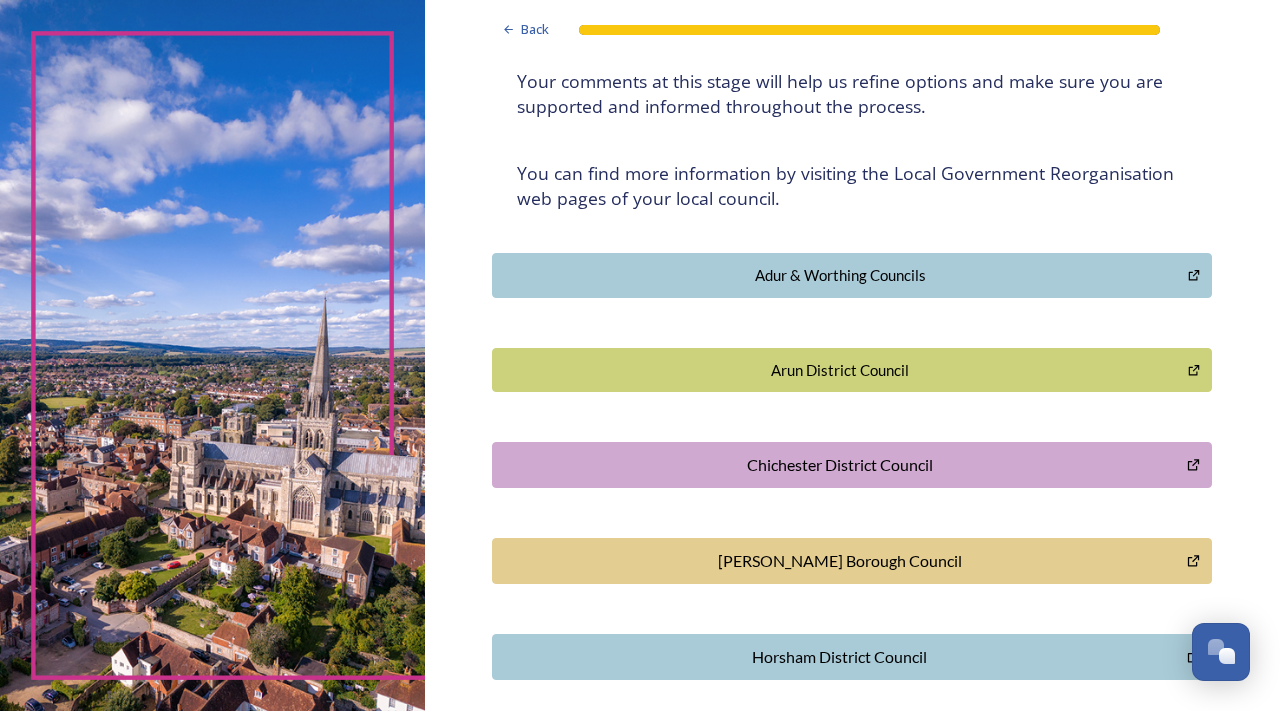click on "Arun District Council" at bounding box center (840, 370) 